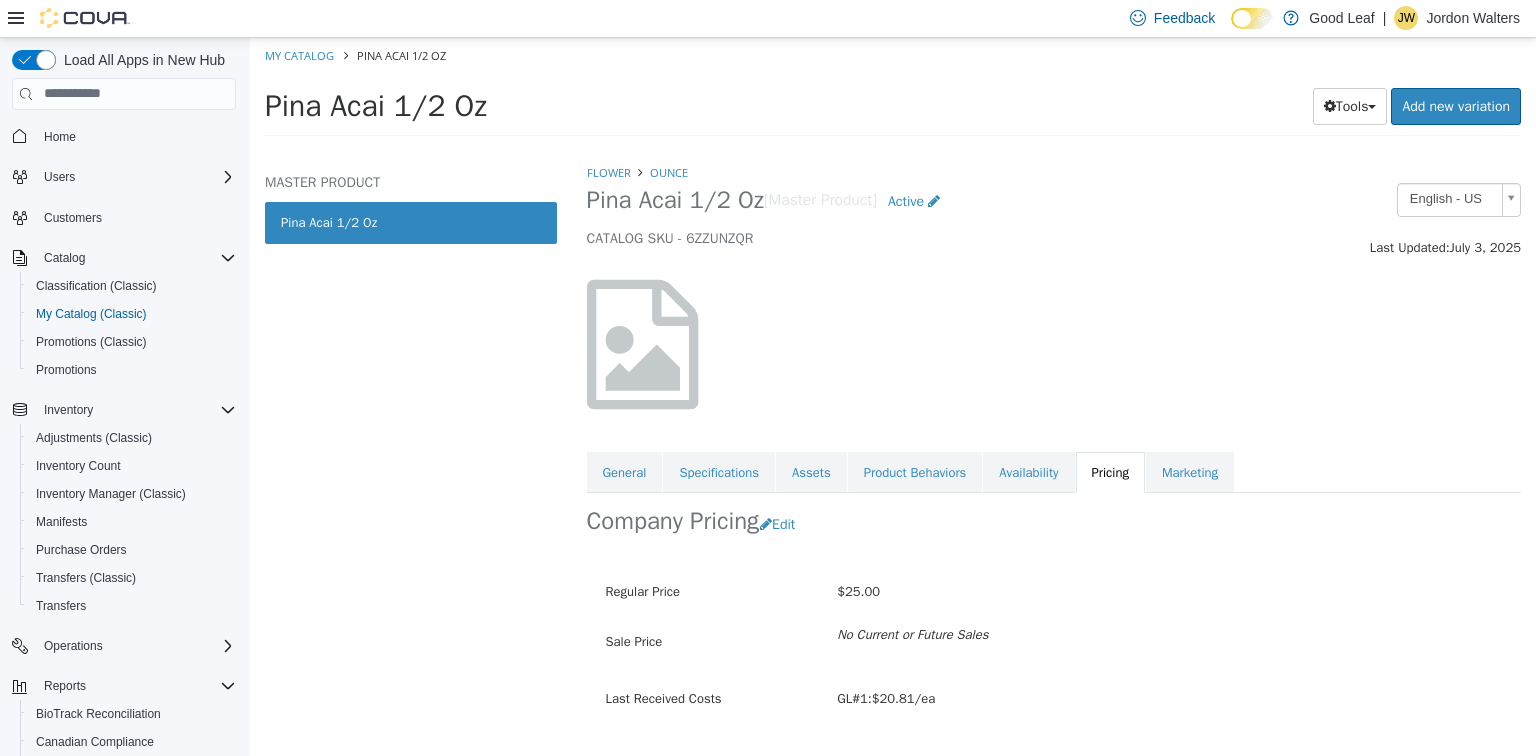 scroll, scrollTop: 0, scrollLeft: 0, axis: both 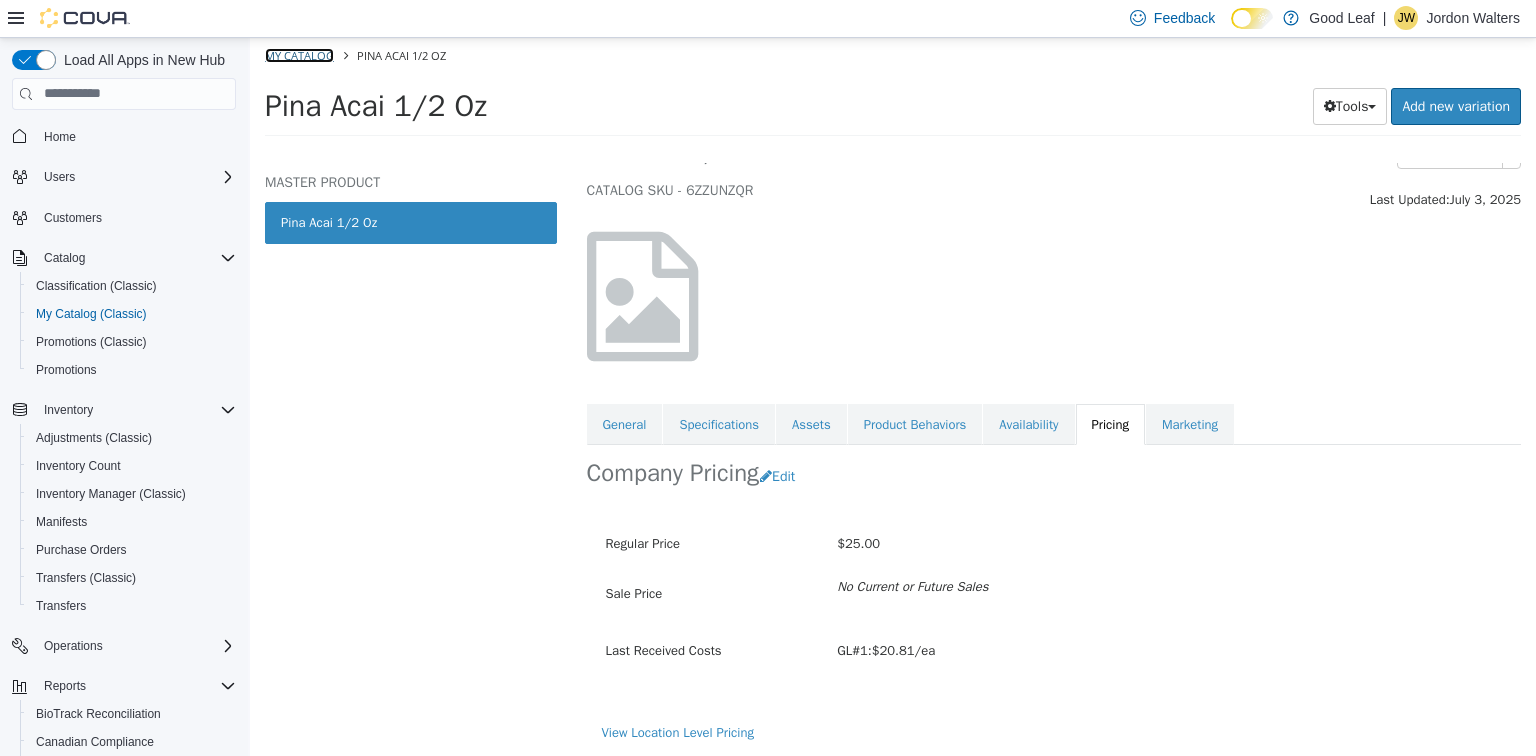click on "My Catalog" at bounding box center (299, 54) 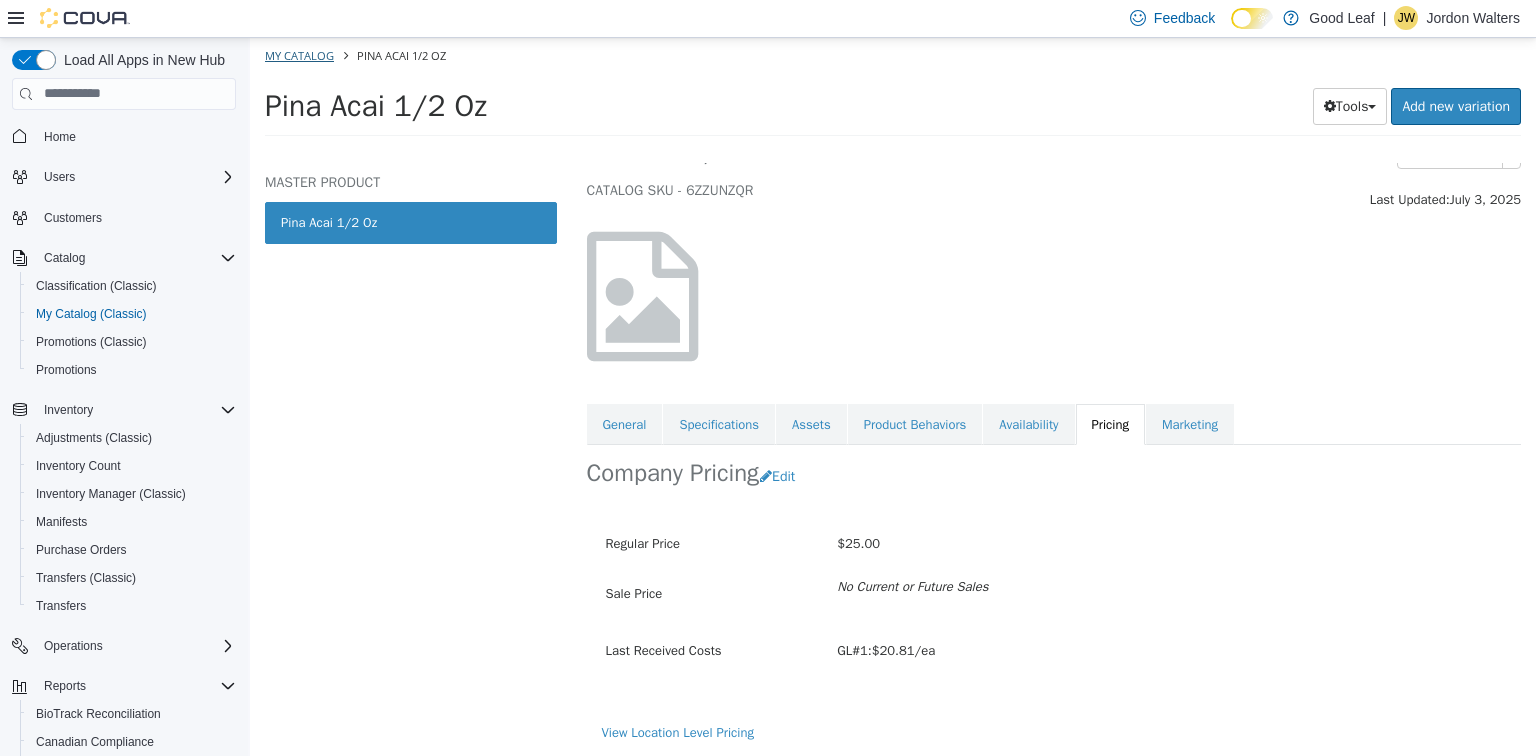select on "**********" 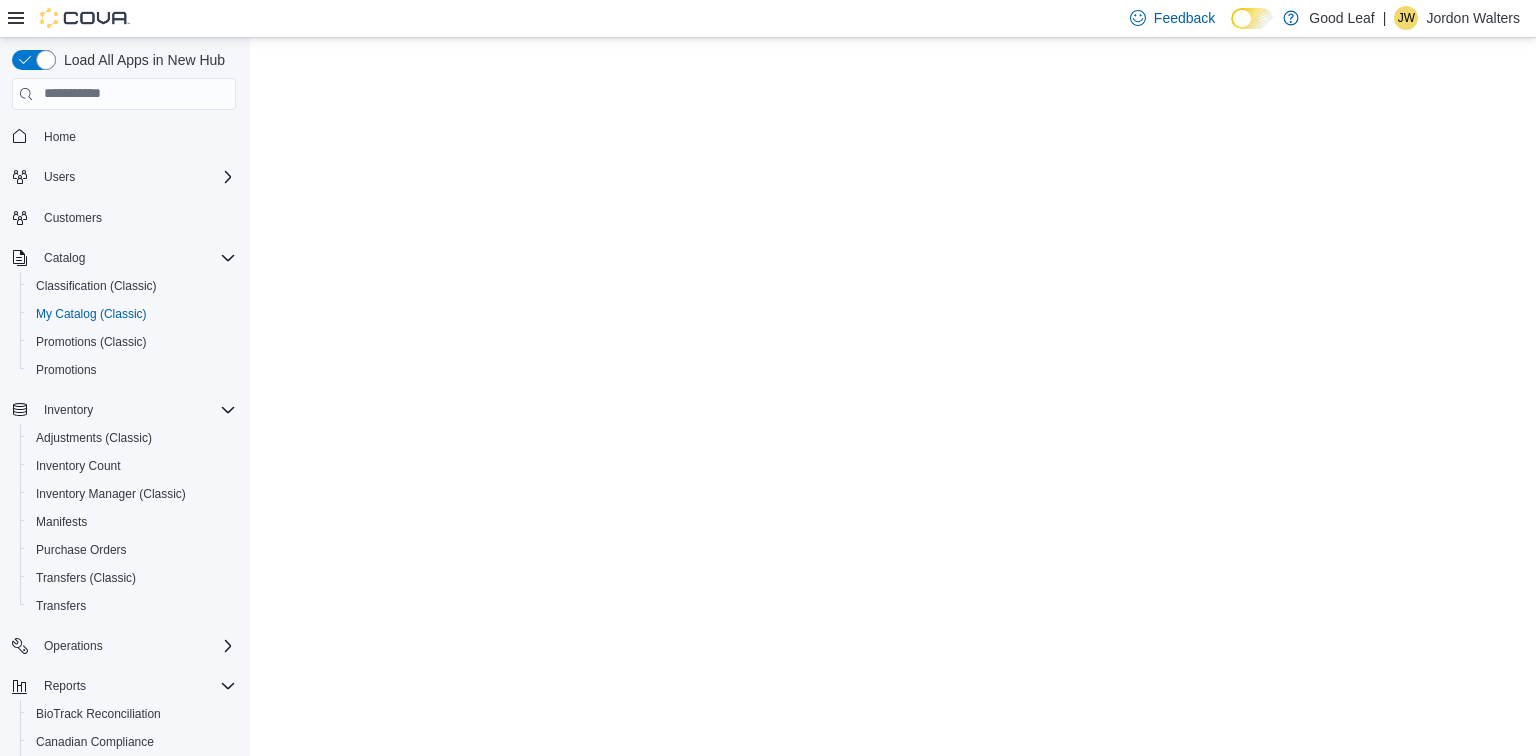 scroll, scrollTop: 0, scrollLeft: 0, axis: both 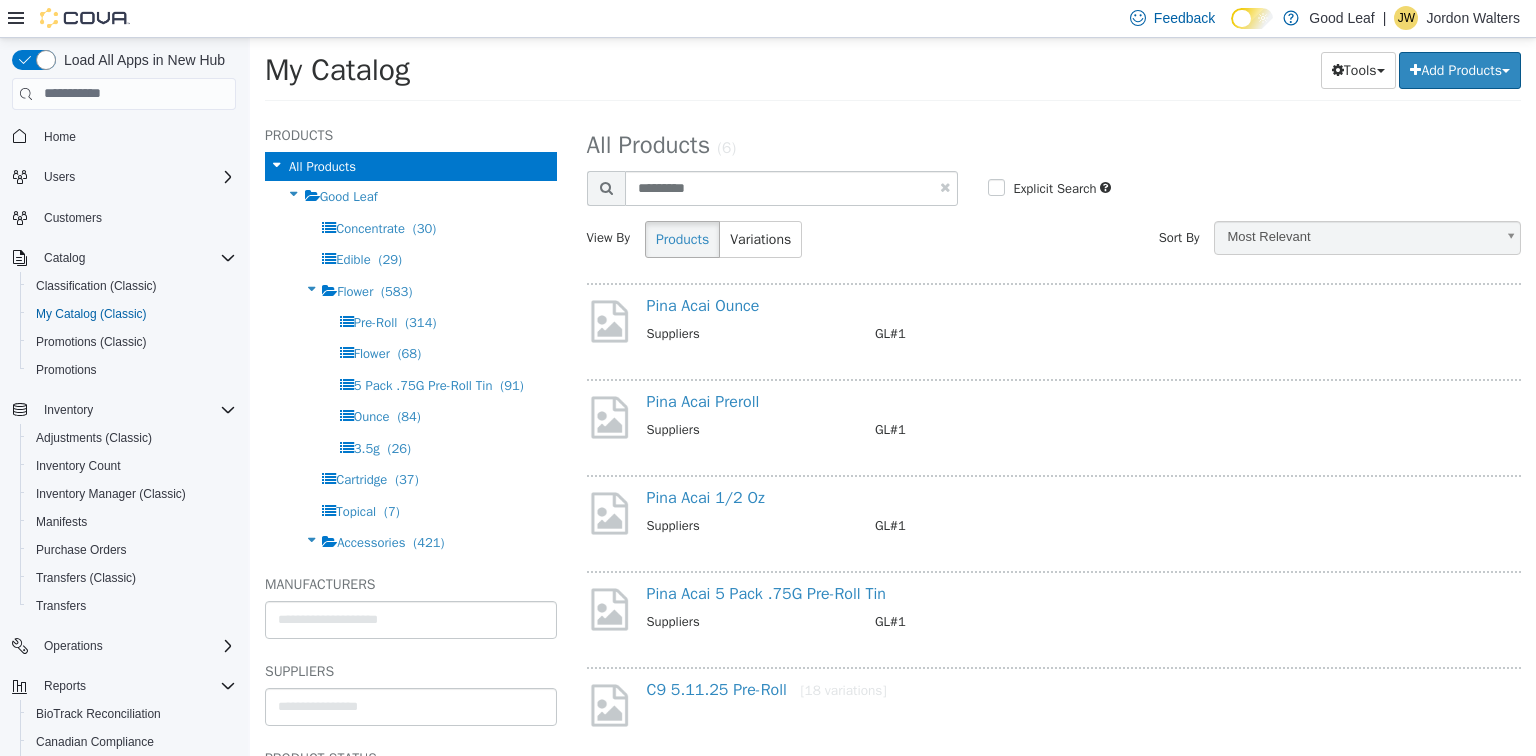 click at bounding box center [945, 186] 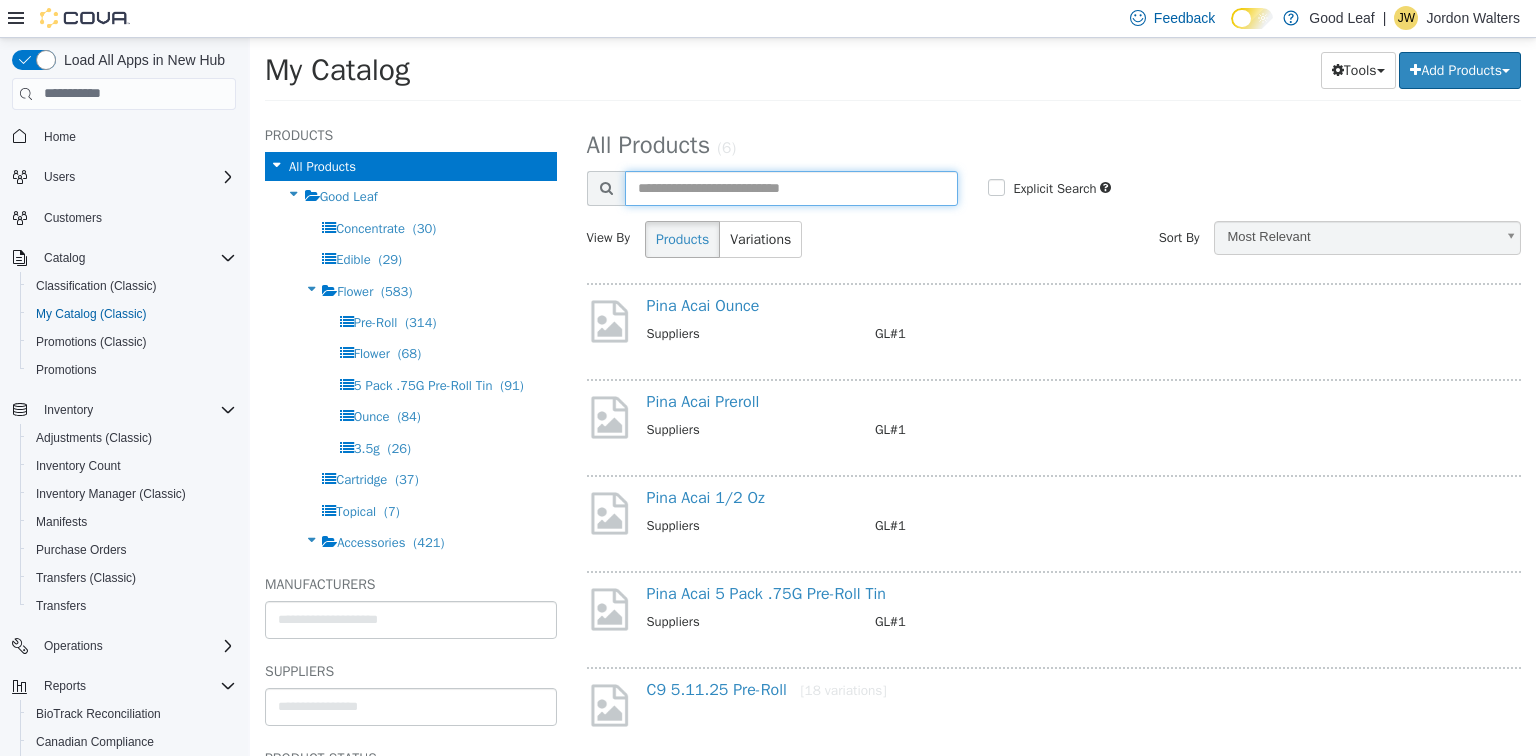 click at bounding box center [792, 187] 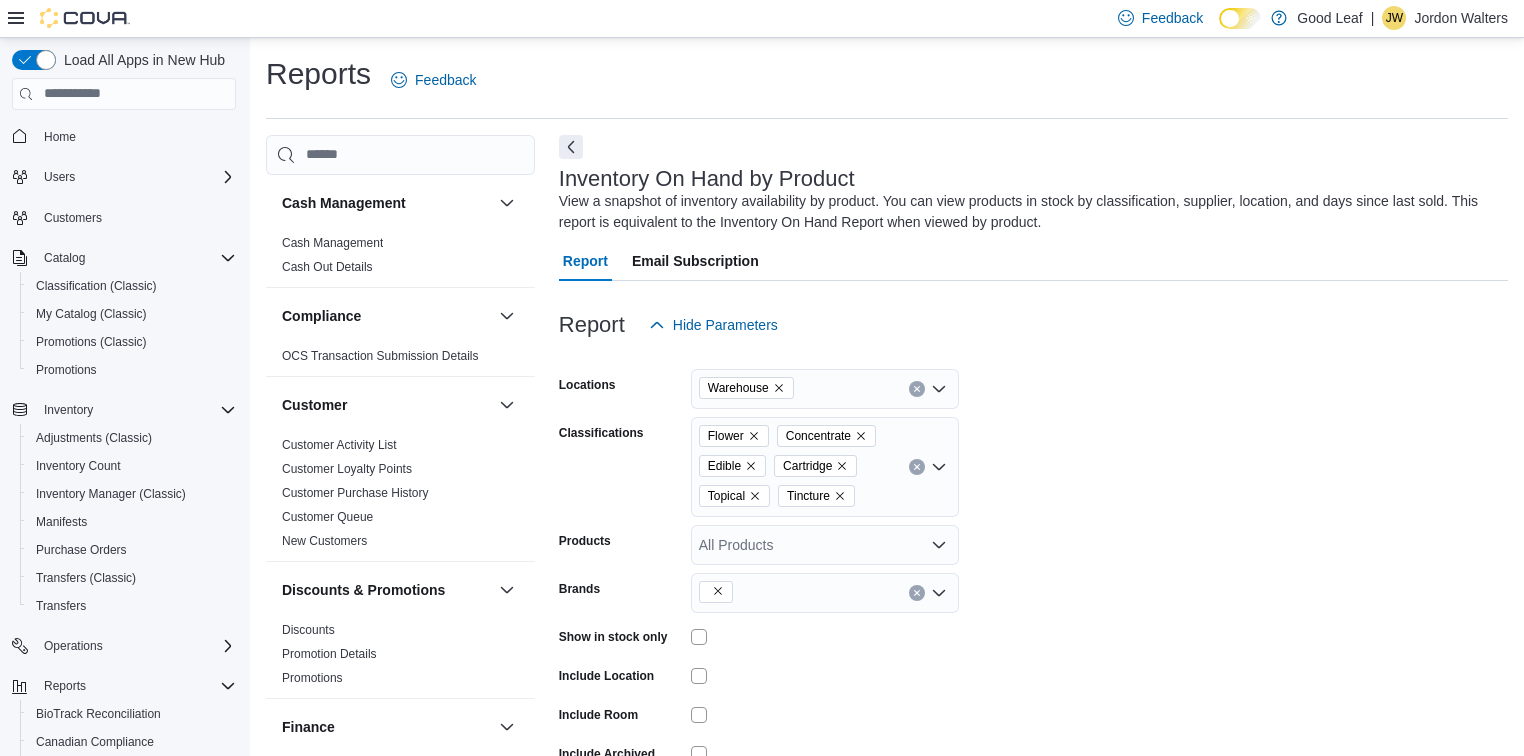 scroll, scrollTop: 108, scrollLeft: 0, axis: vertical 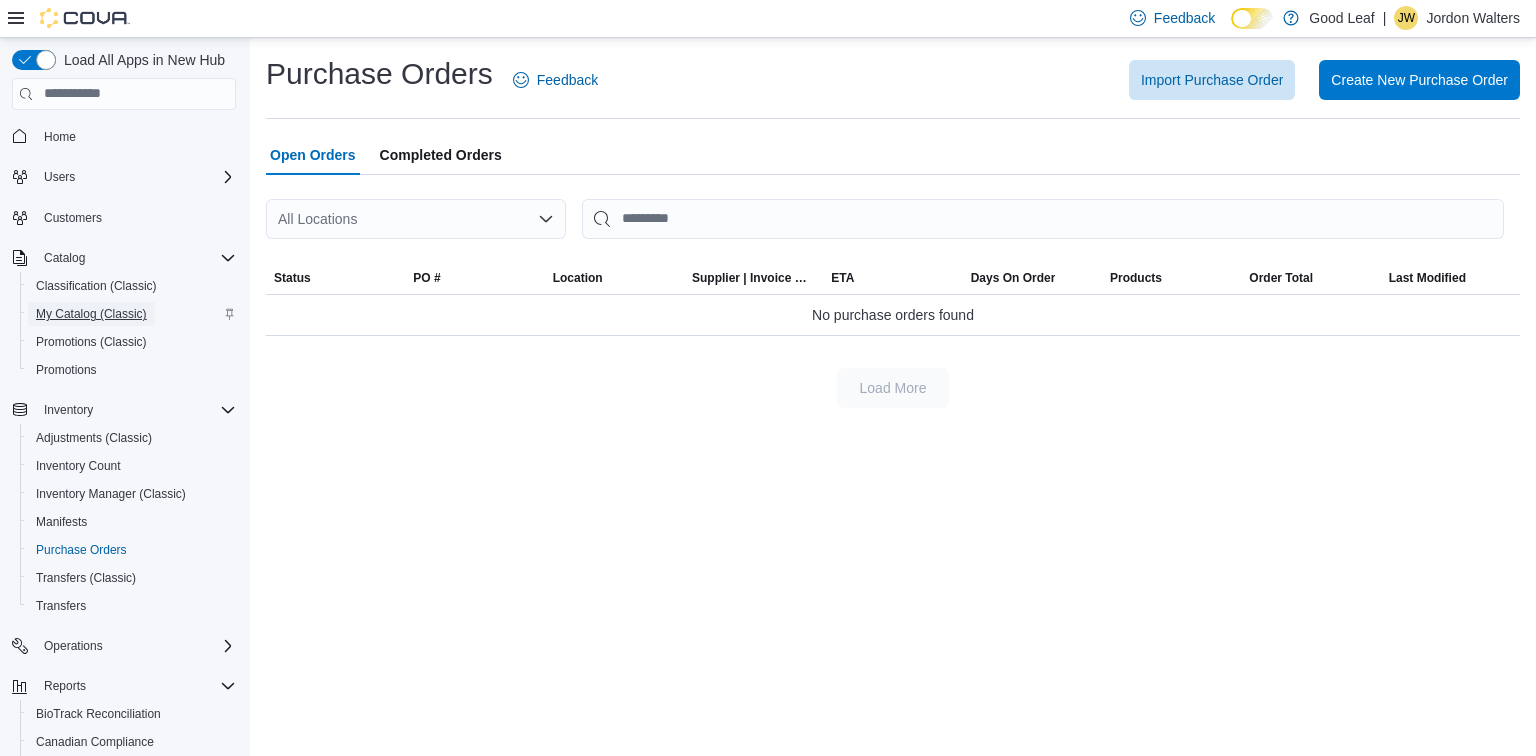 click on "My Catalog (Classic)" at bounding box center [91, 314] 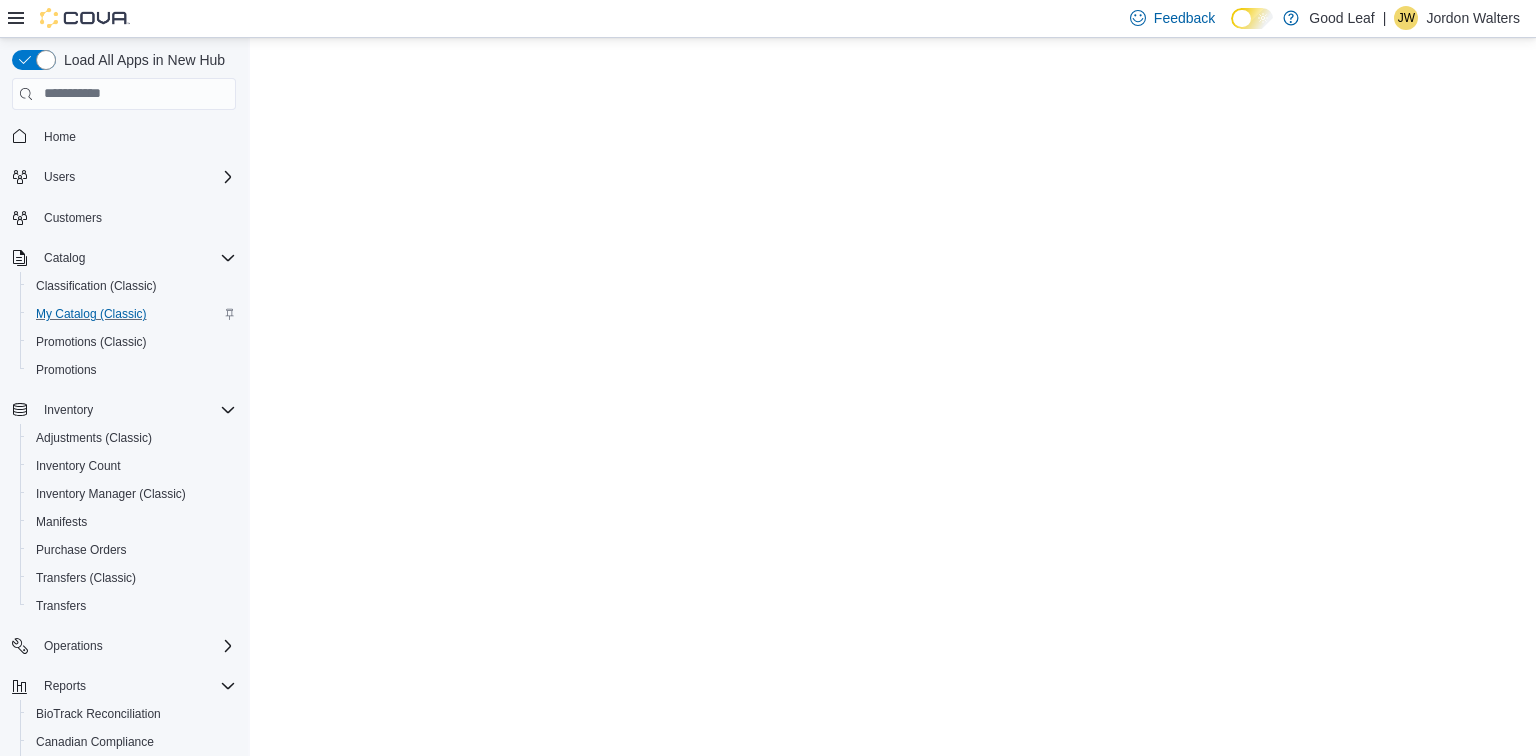 scroll, scrollTop: 0, scrollLeft: 0, axis: both 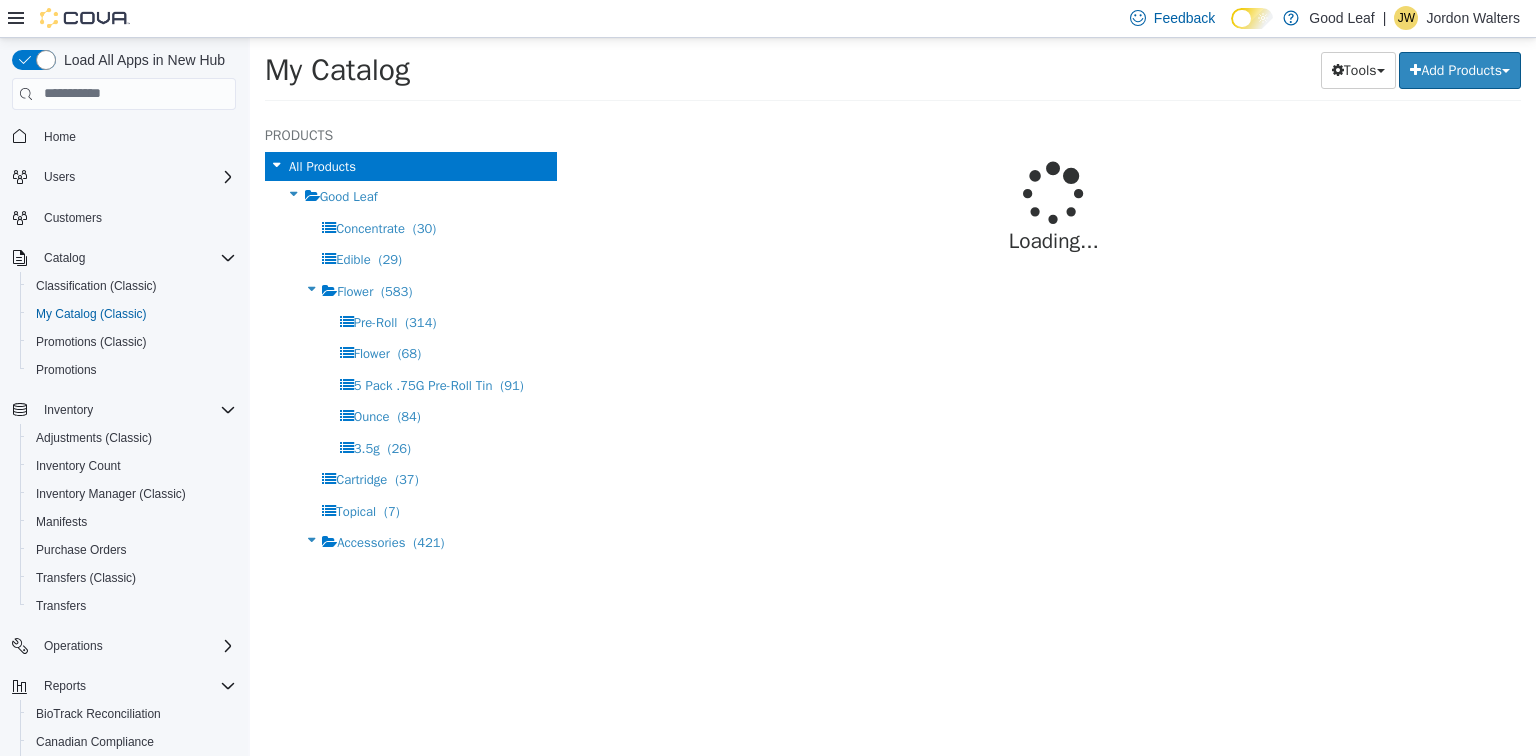 select on "**********" 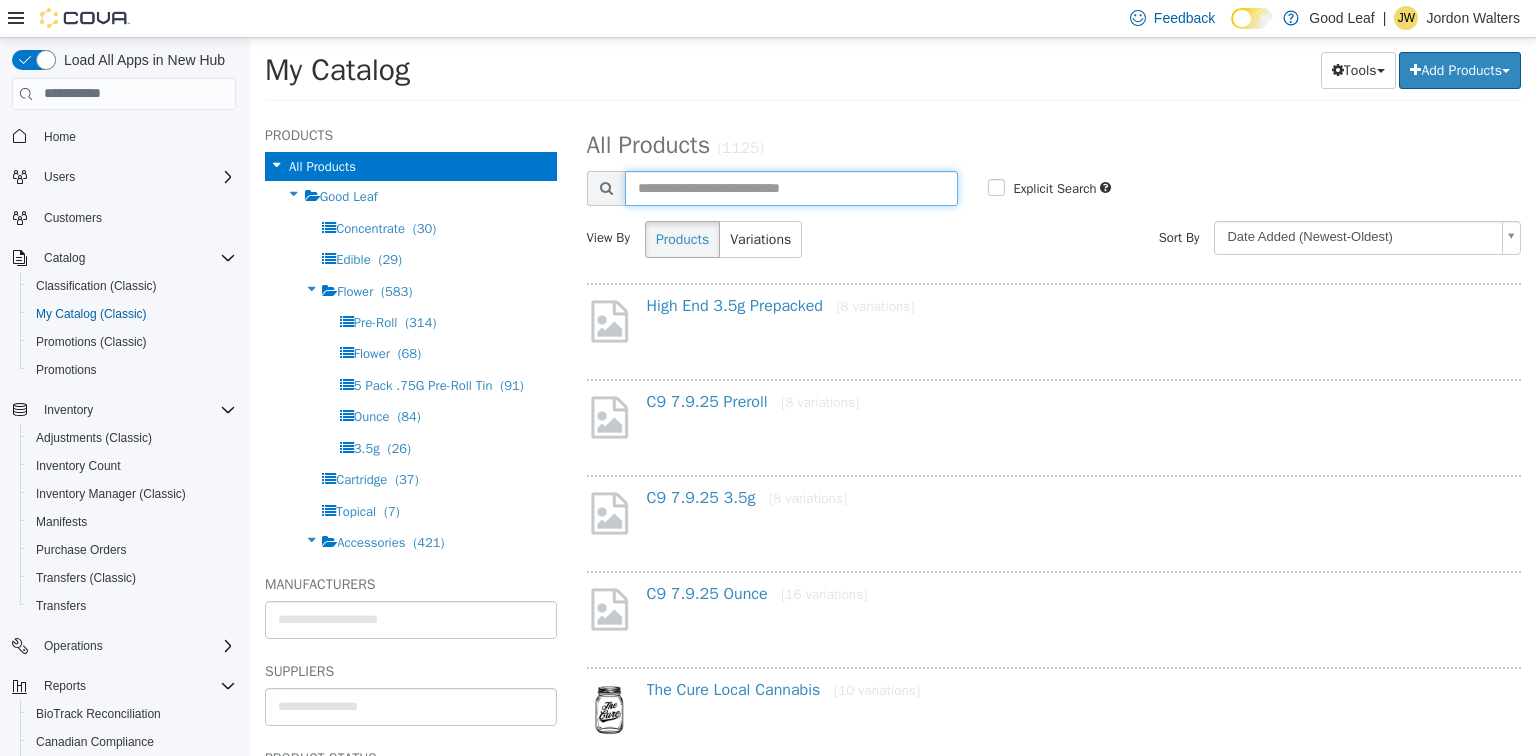 click at bounding box center [792, 187] 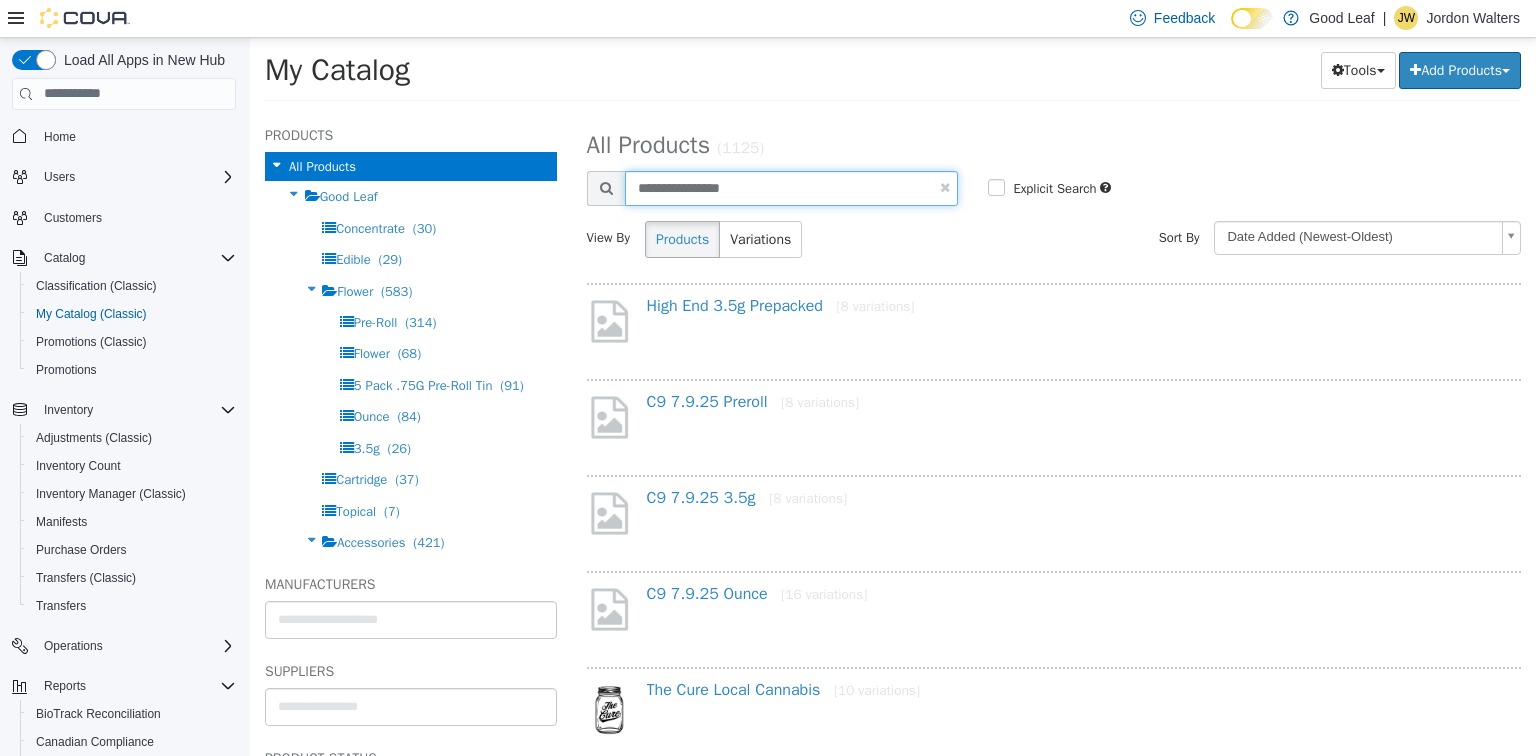 type on "**********" 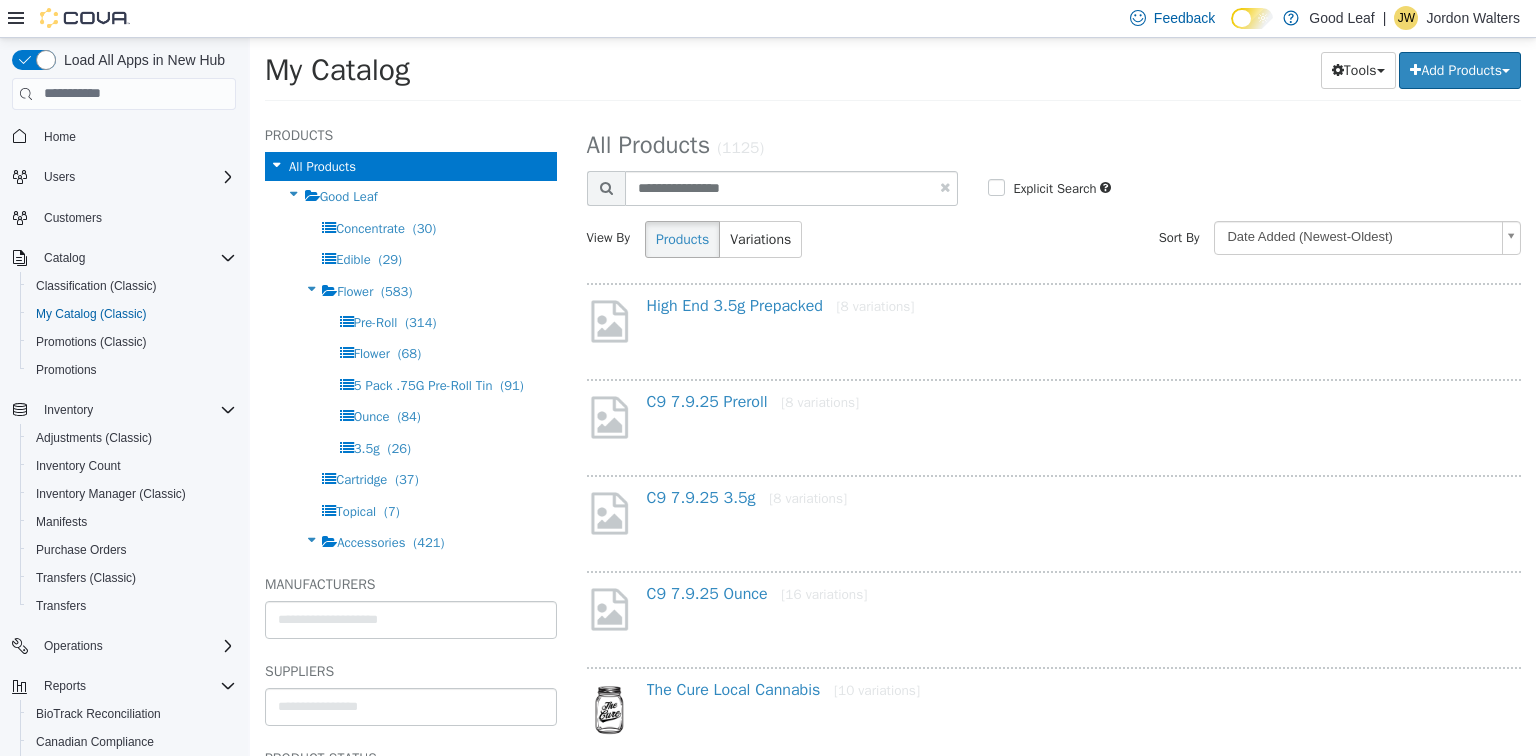 select on "**********" 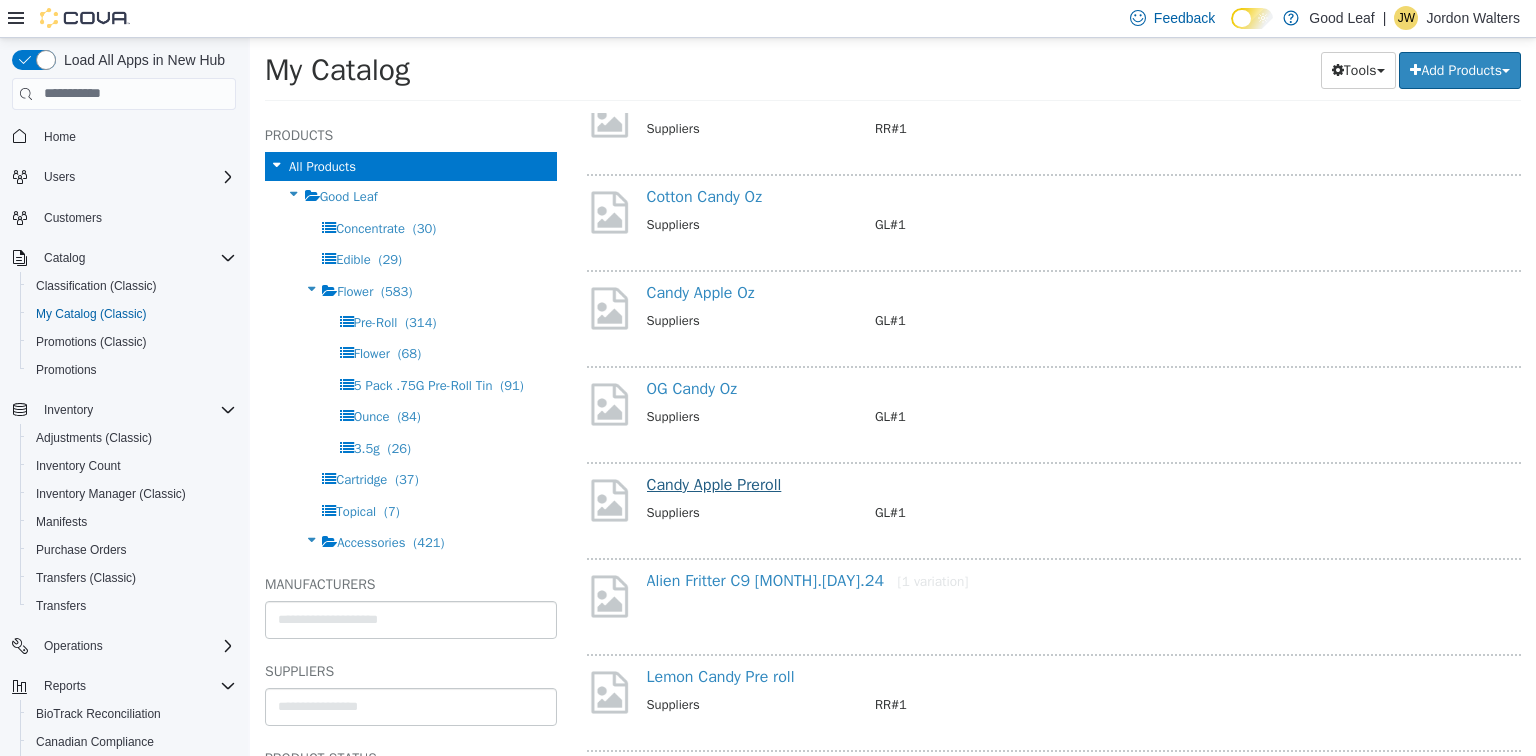 scroll, scrollTop: 800, scrollLeft: 0, axis: vertical 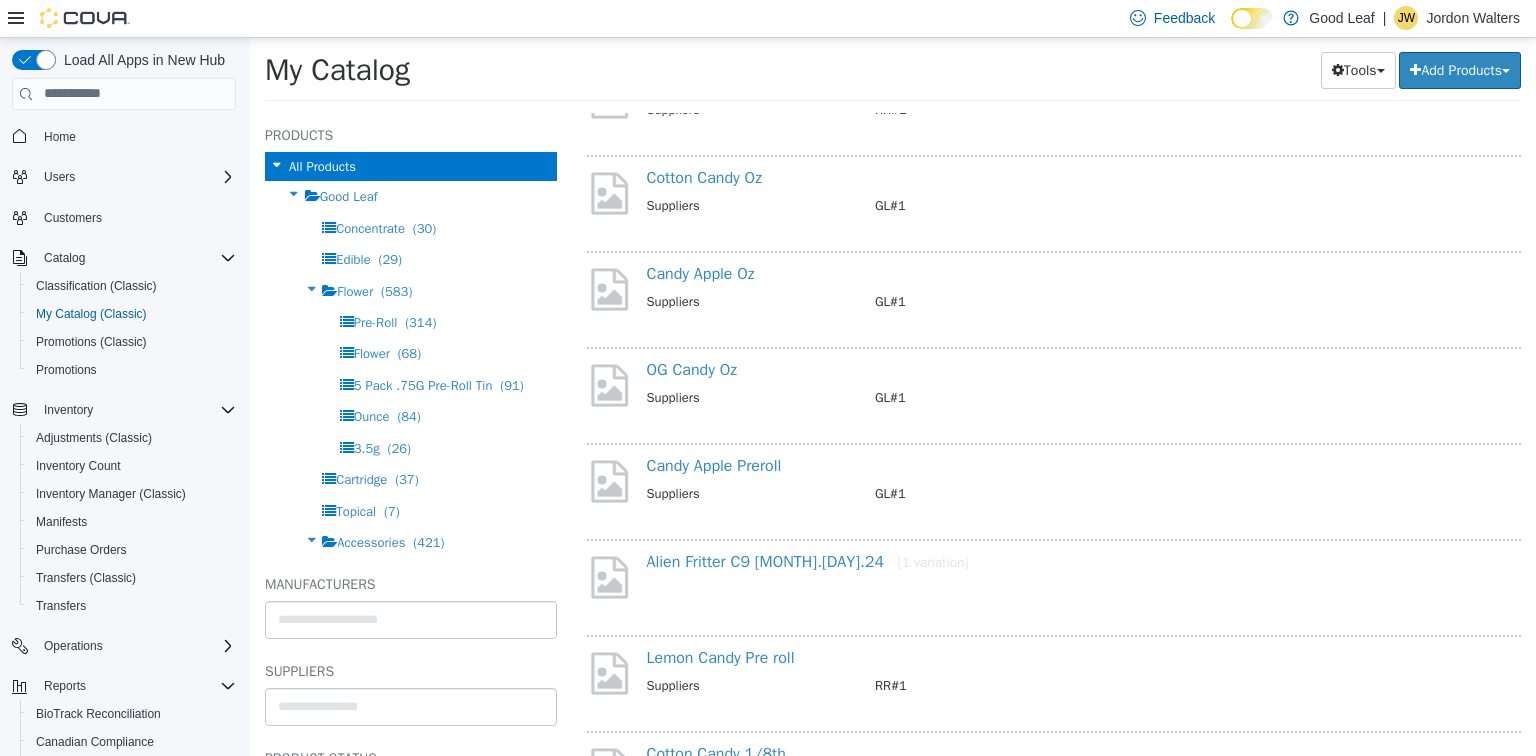 drag, startPoint x: 737, startPoint y: 543, endPoint x: 689, endPoint y: 519, distance: 53.66563 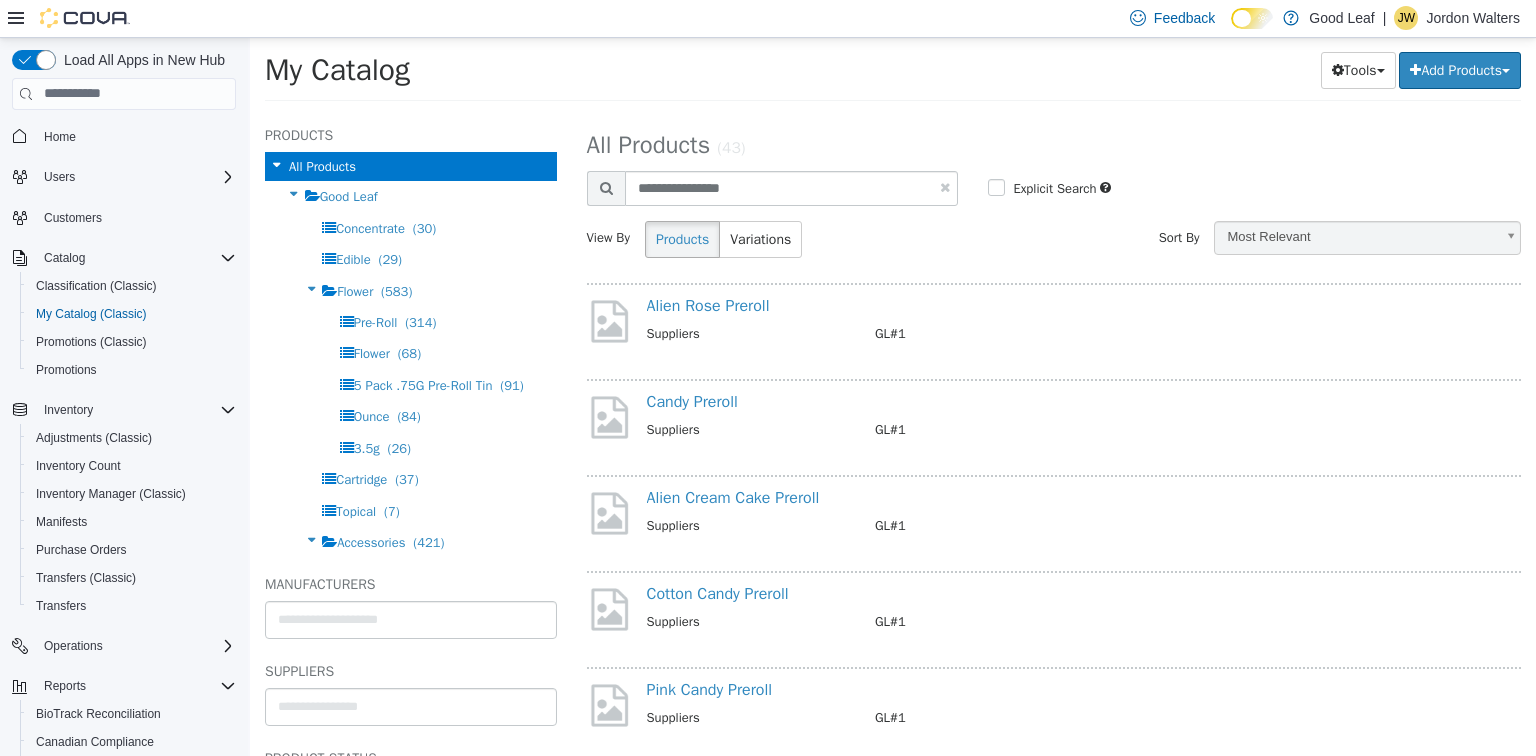 scroll, scrollTop: 0, scrollLeft: 0, axis: both 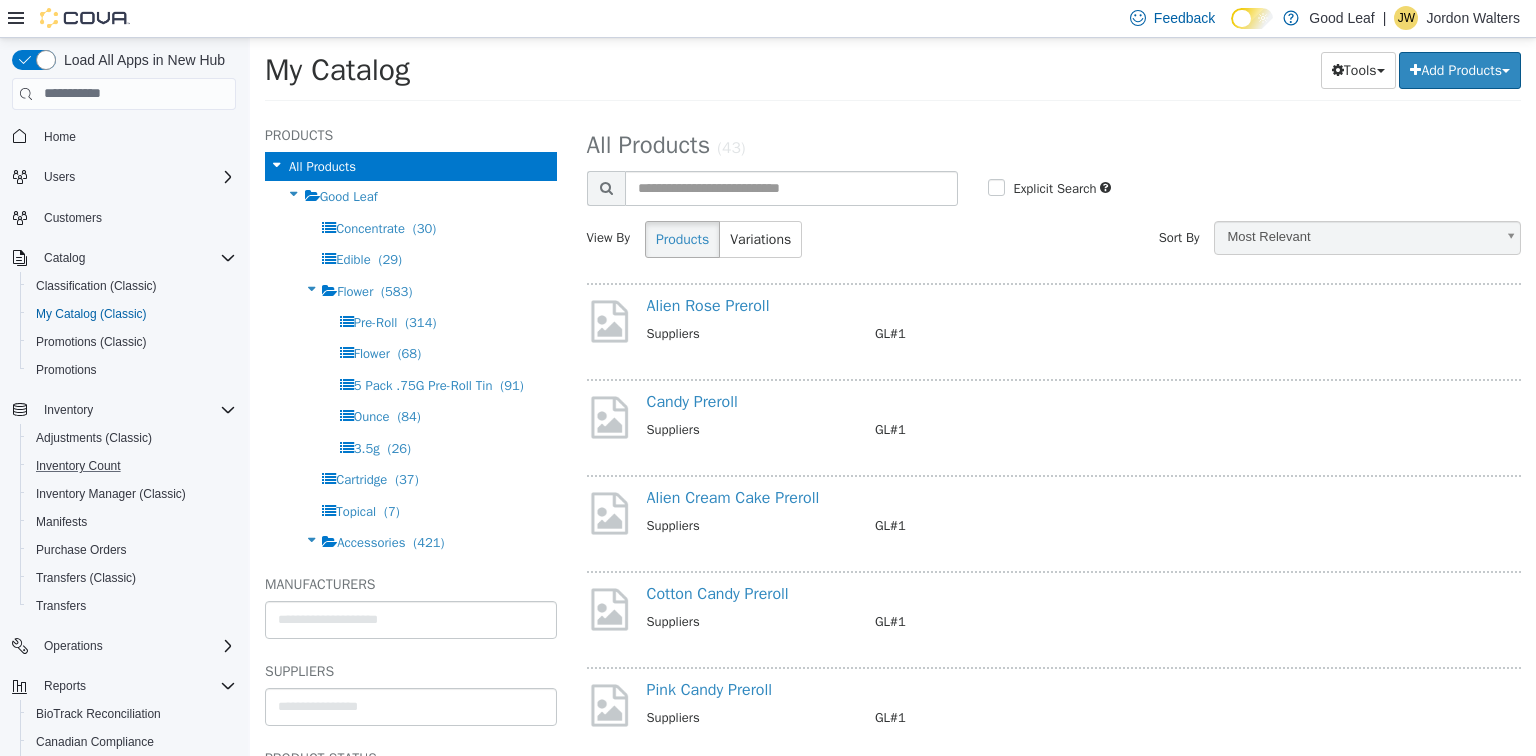 select on "**********" 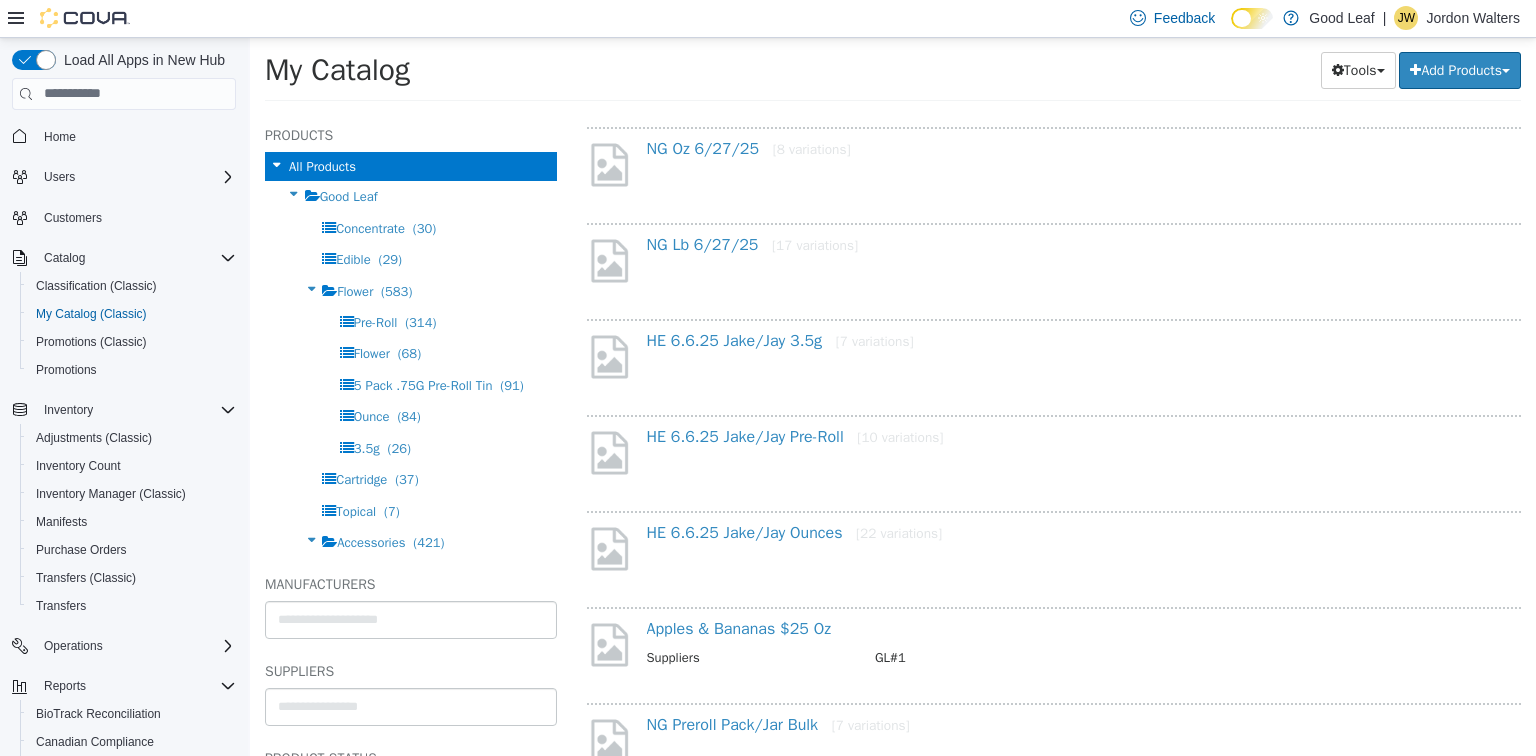scroll, scrollTop: 1540, scrollLeft: 0, axis: vertical 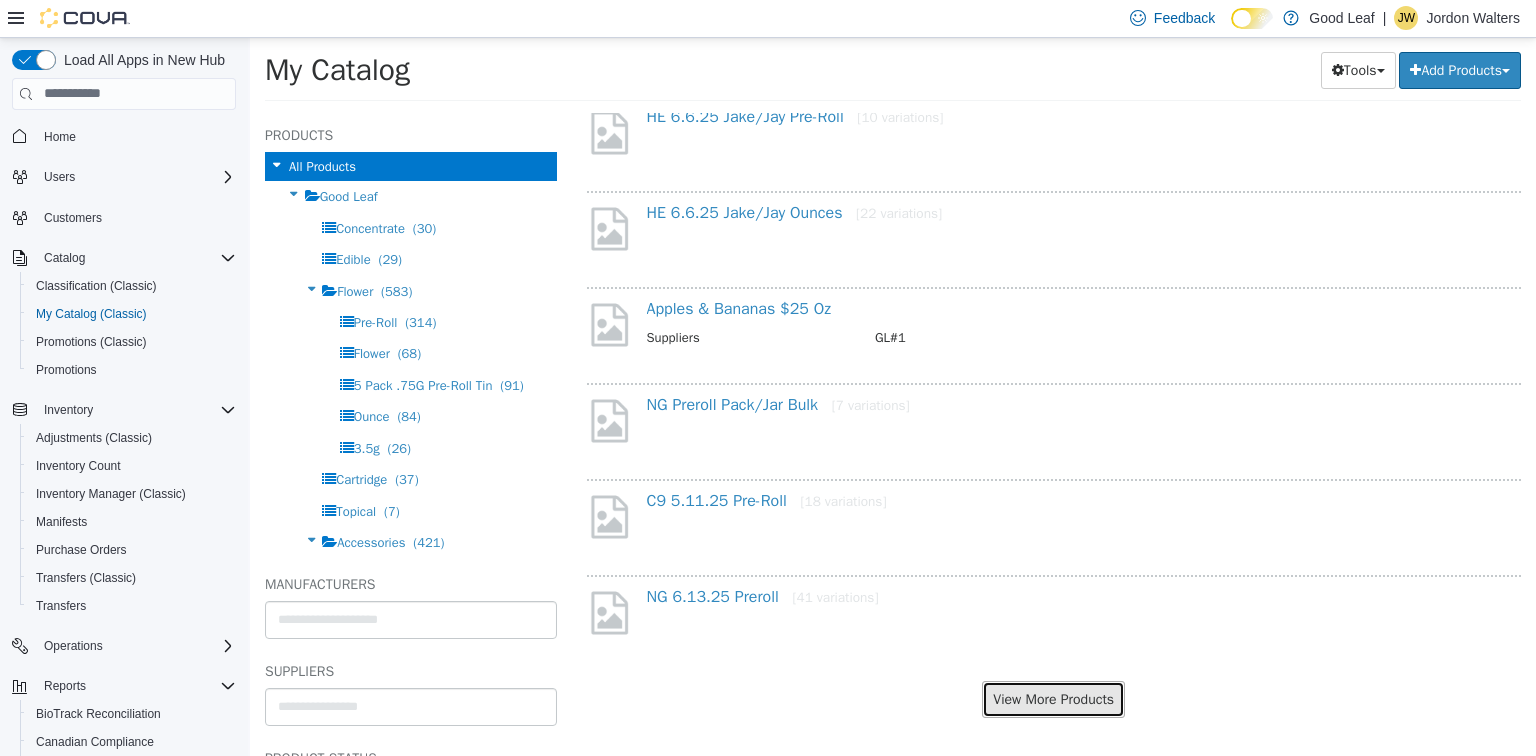 click on "View More Products" at bounding box center [1053, 698] 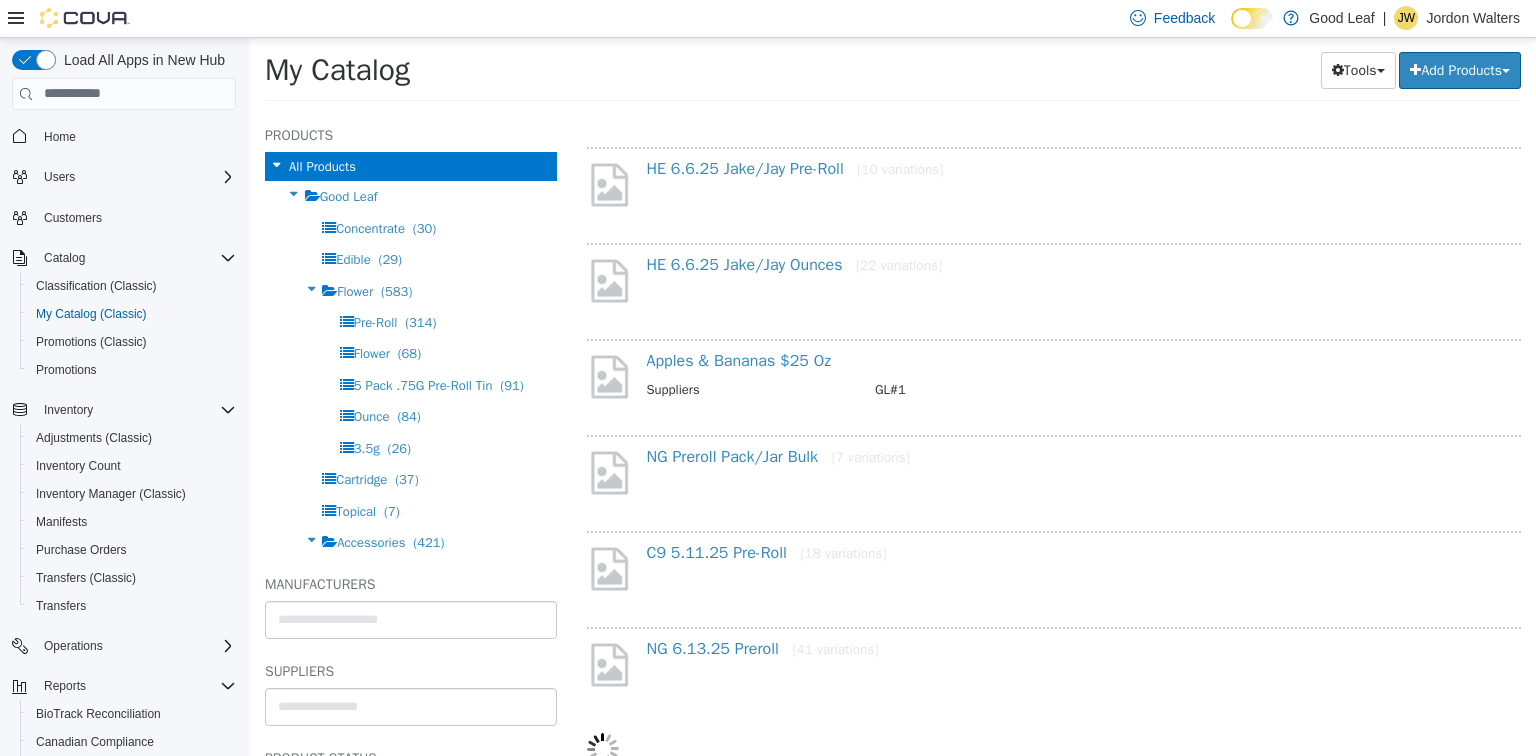 select on "**********" 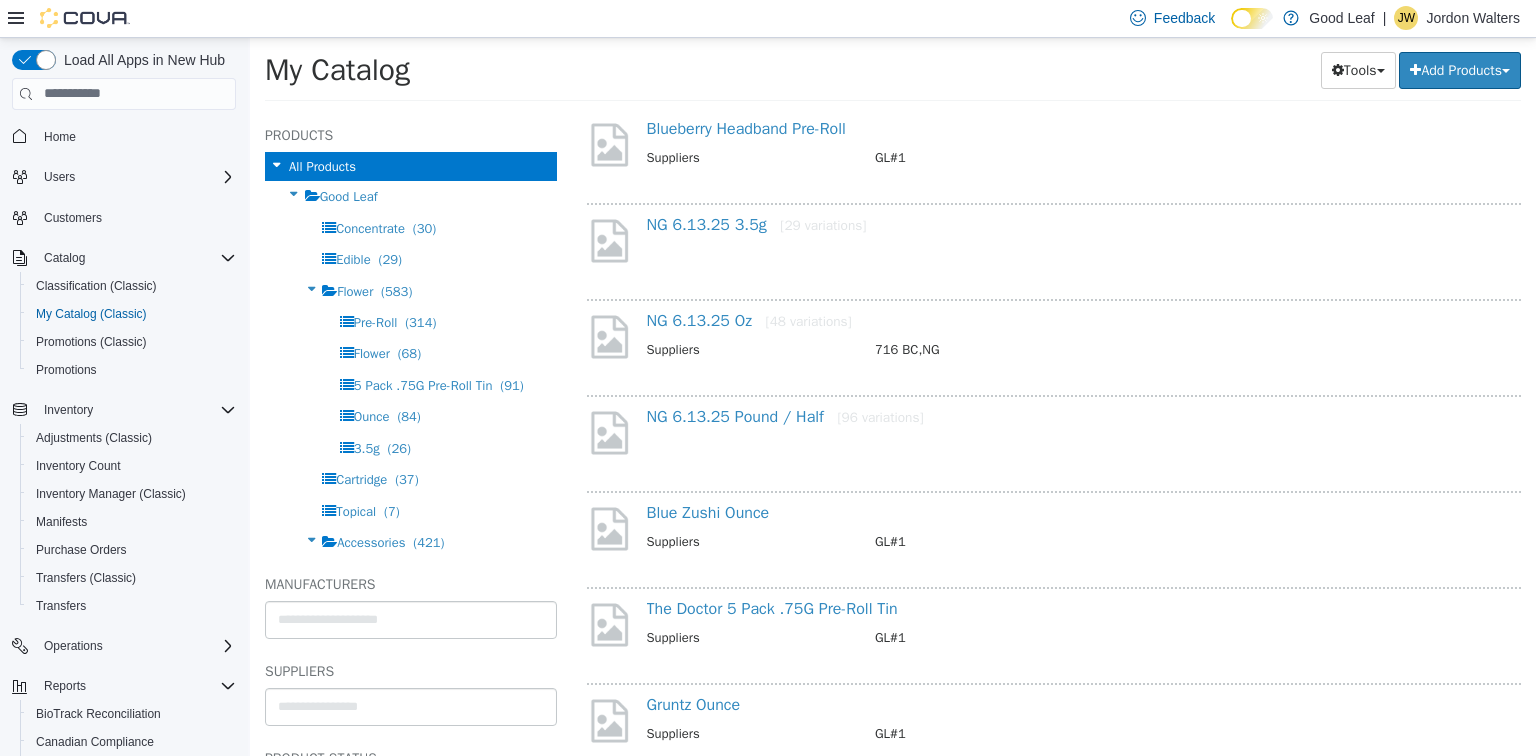 scroll, scrollTop: 2288, scrollLeft: 0, axis: vertical 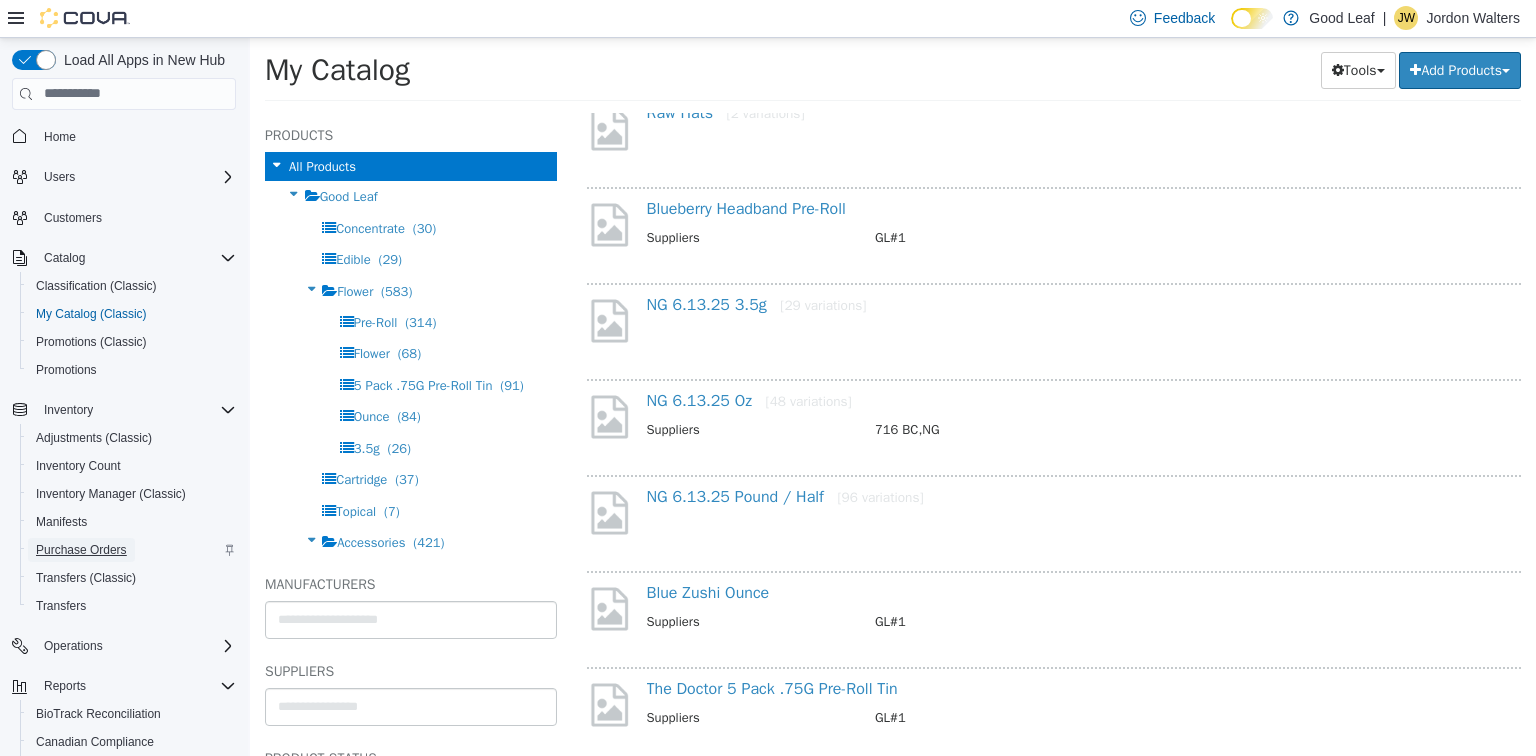 click on "Purchase Orders" at bounding box center [81, 550] 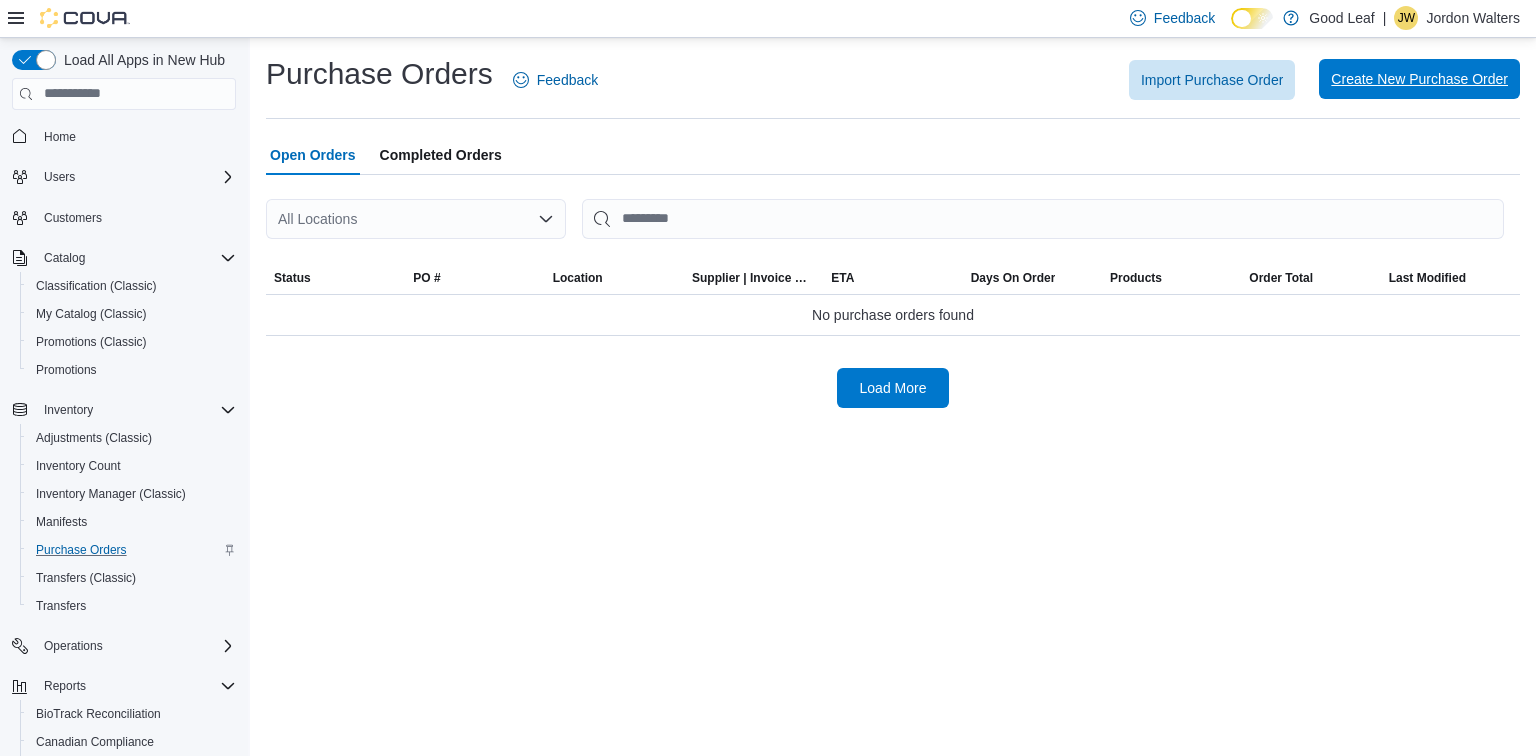 click on "Create New Purchase Order" at bounding box center (1419, 79) 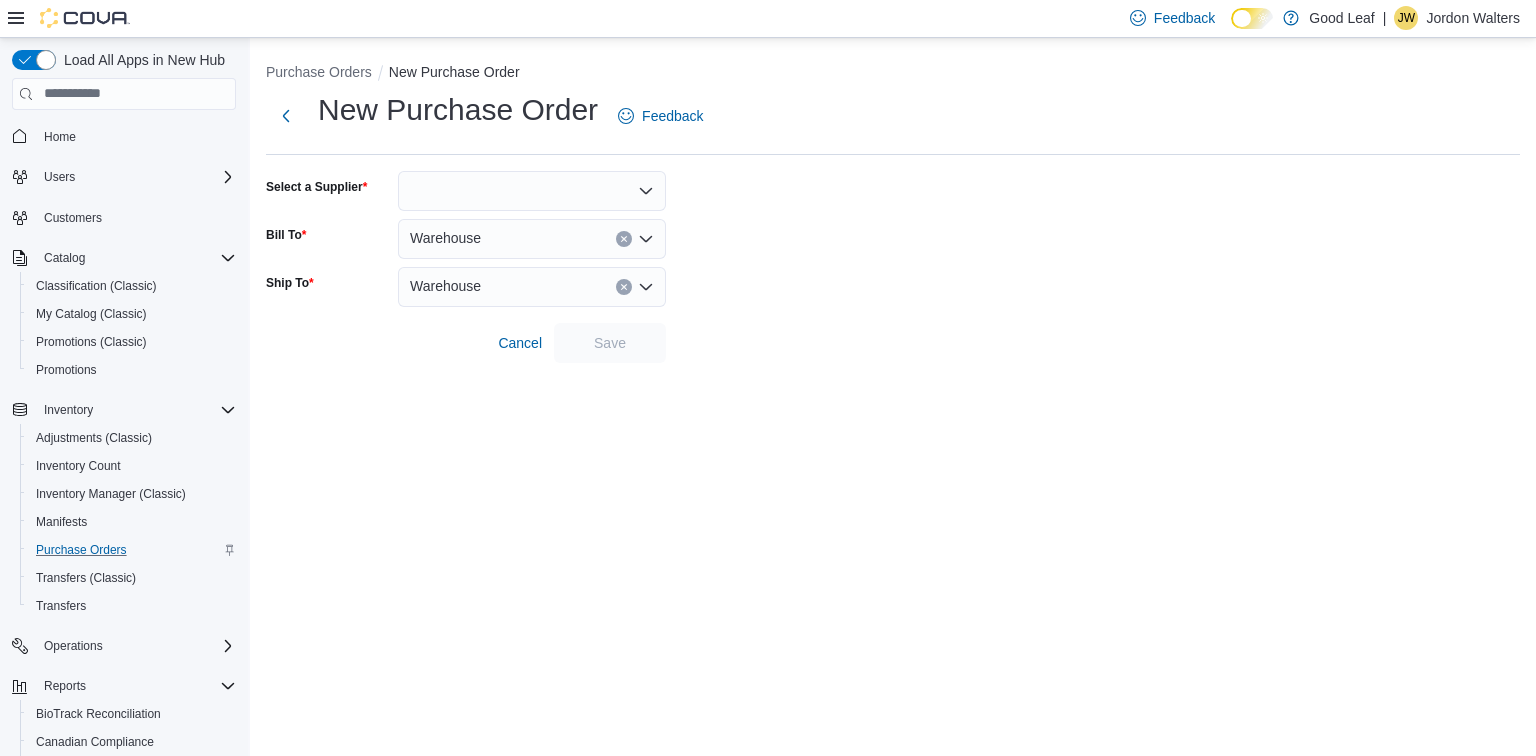 click at bounding box center [532, 191] 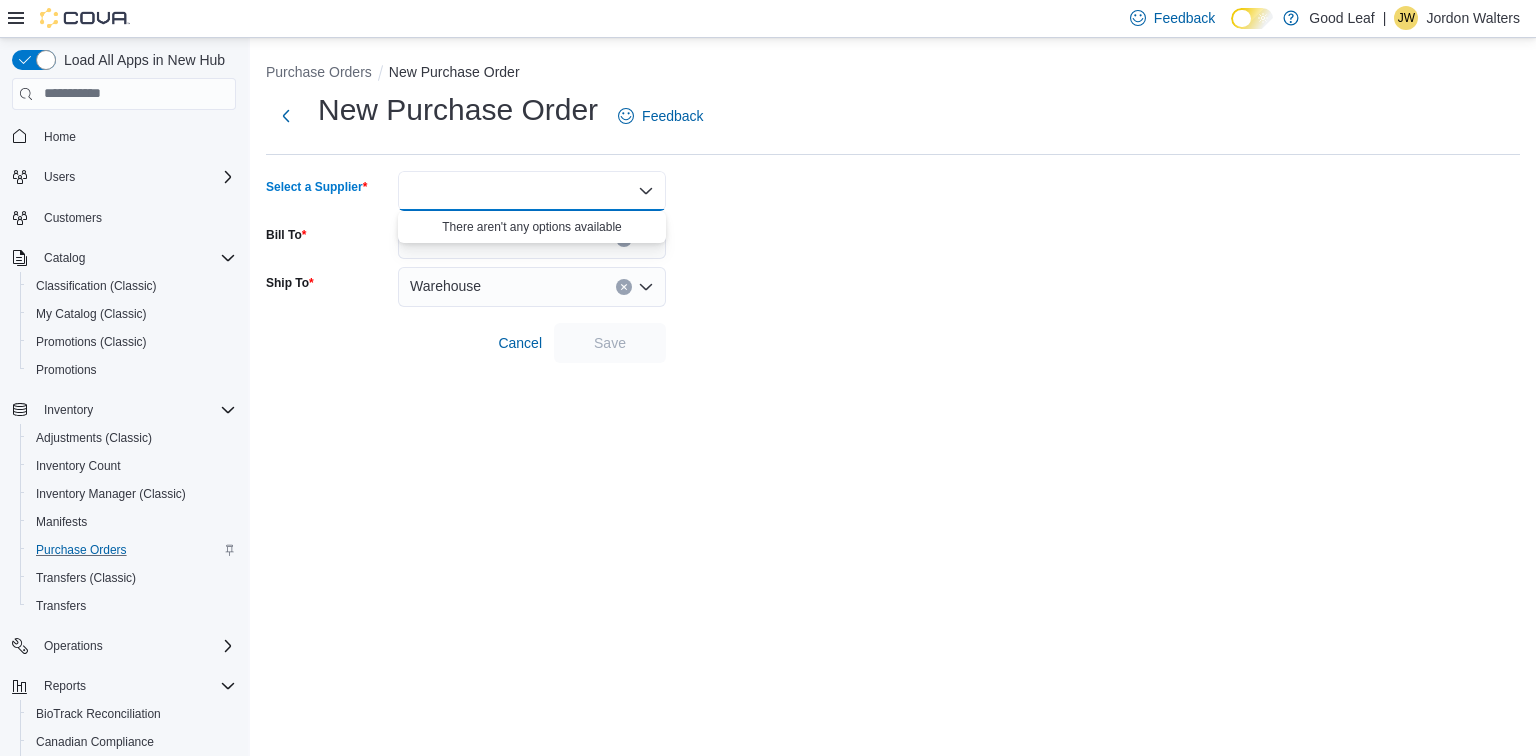 click on "Combo box. Selected. Combo box input.  Type some text or, to display a list of choices, press Down Arrow. To exit the list of choices, press Escape." at bounding box center (532, 191) 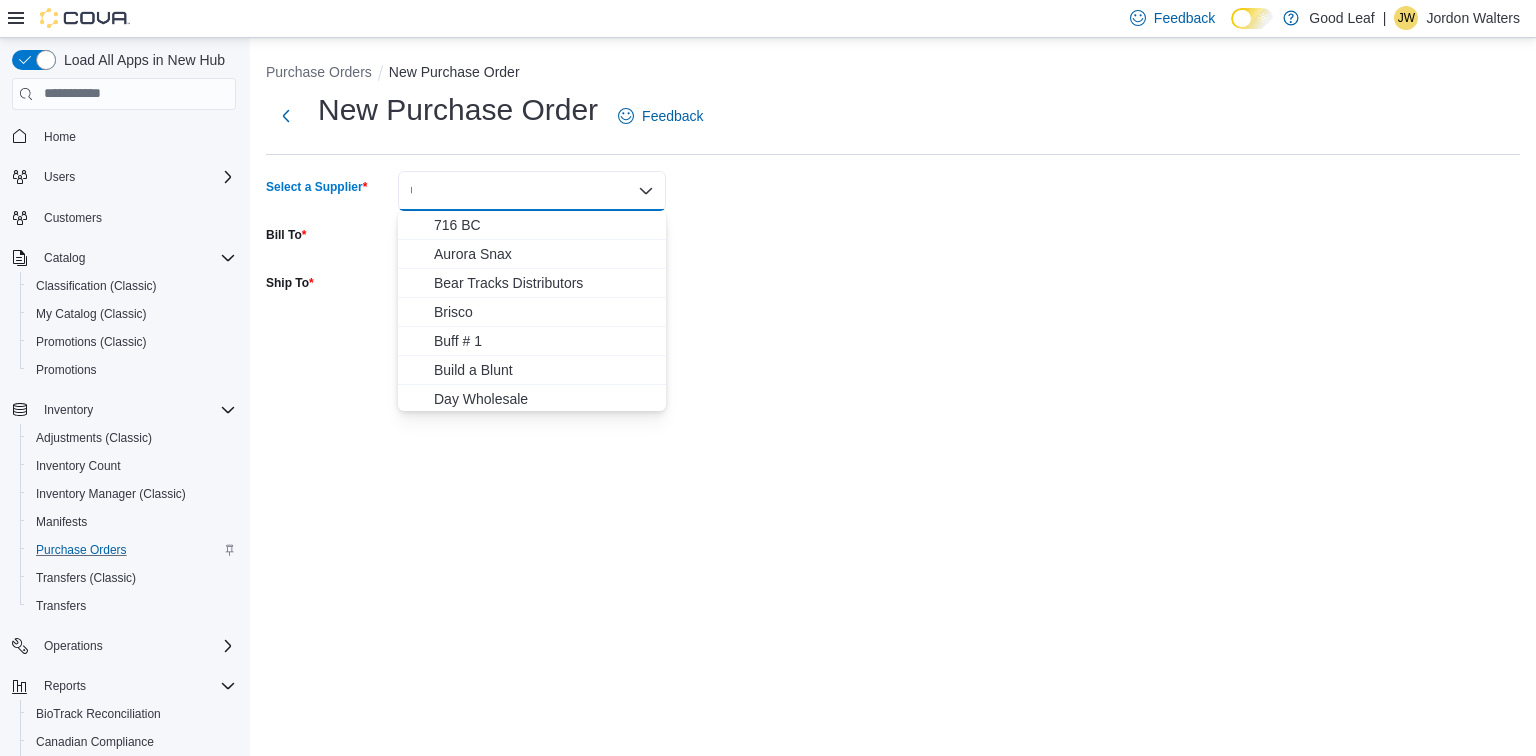 type on "**" 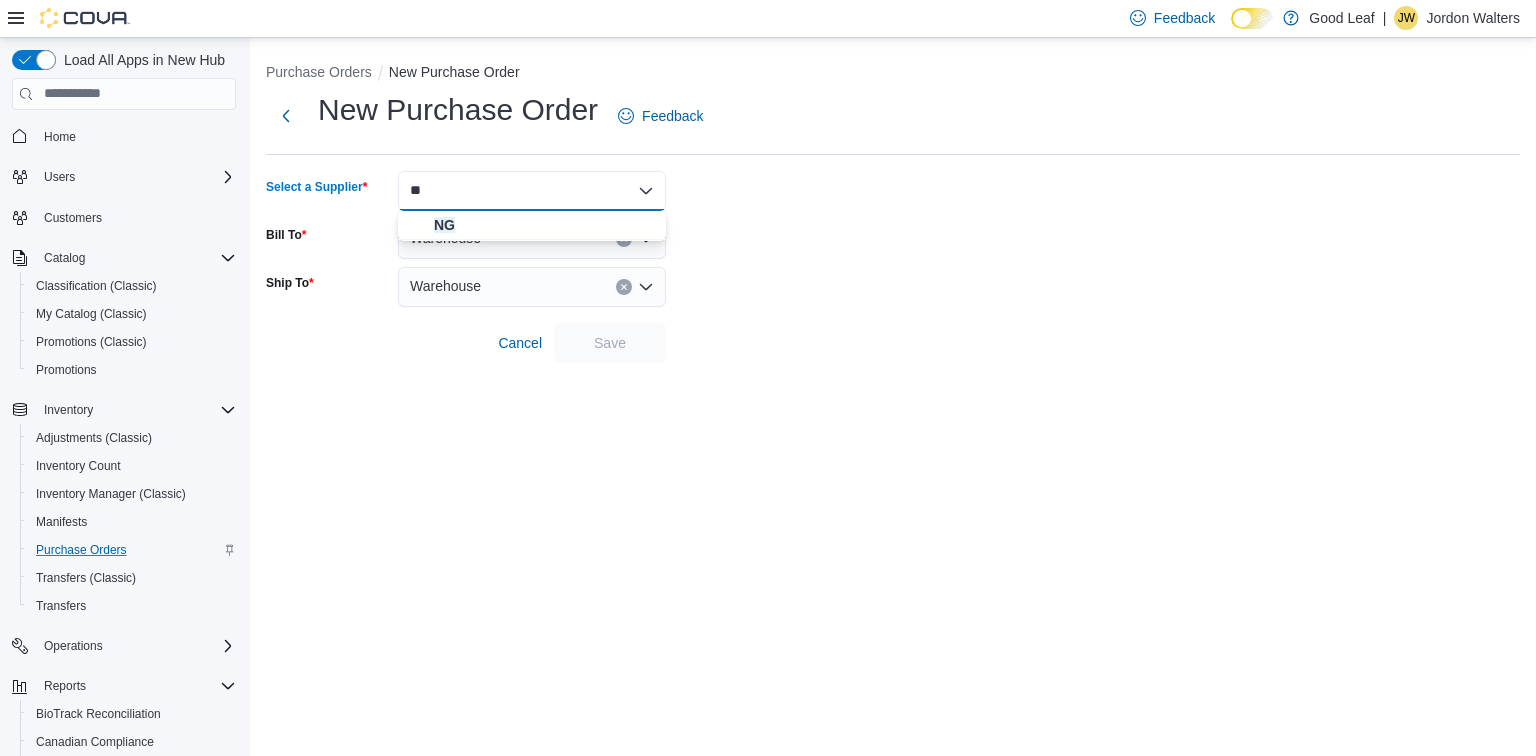 type 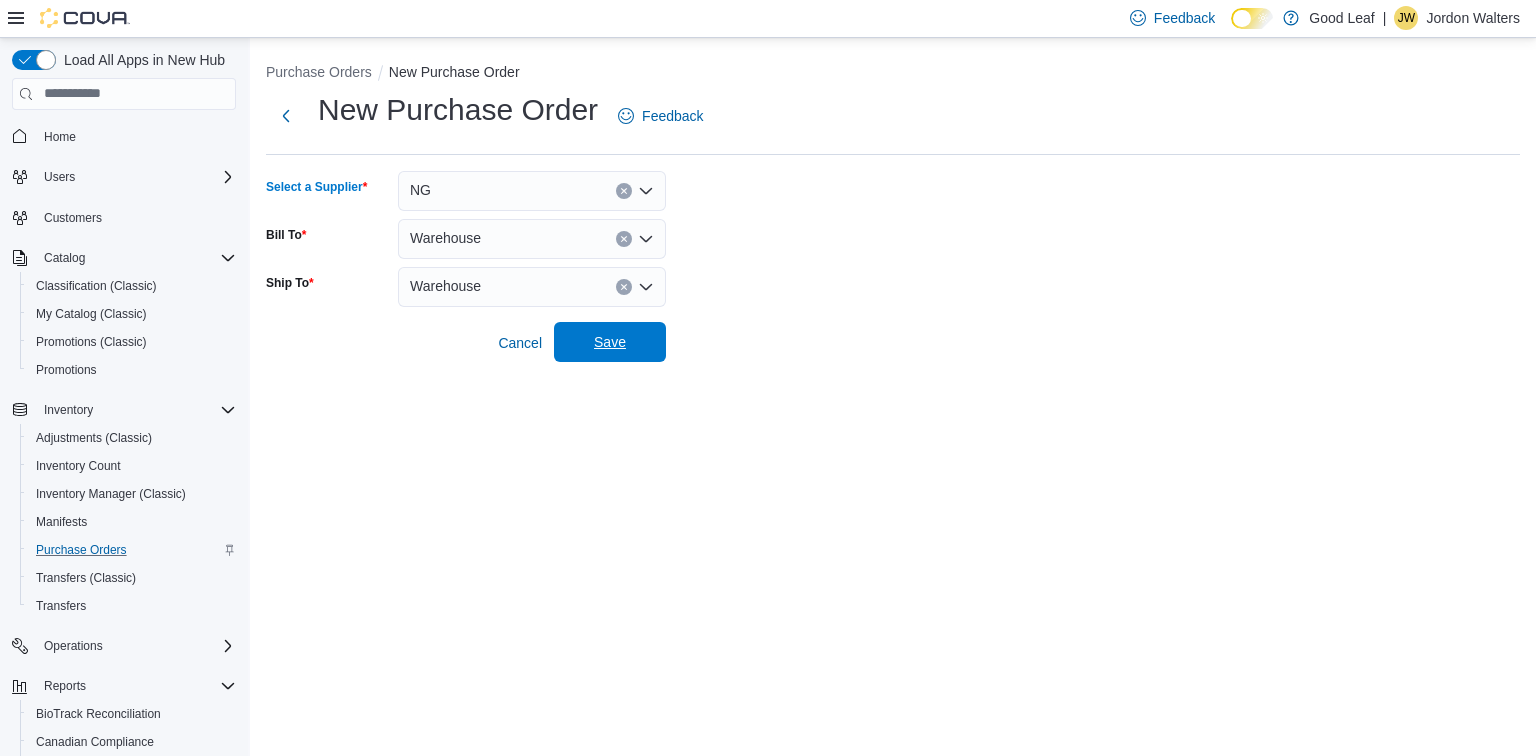 click on "Save" at bounding box center [610, 342] 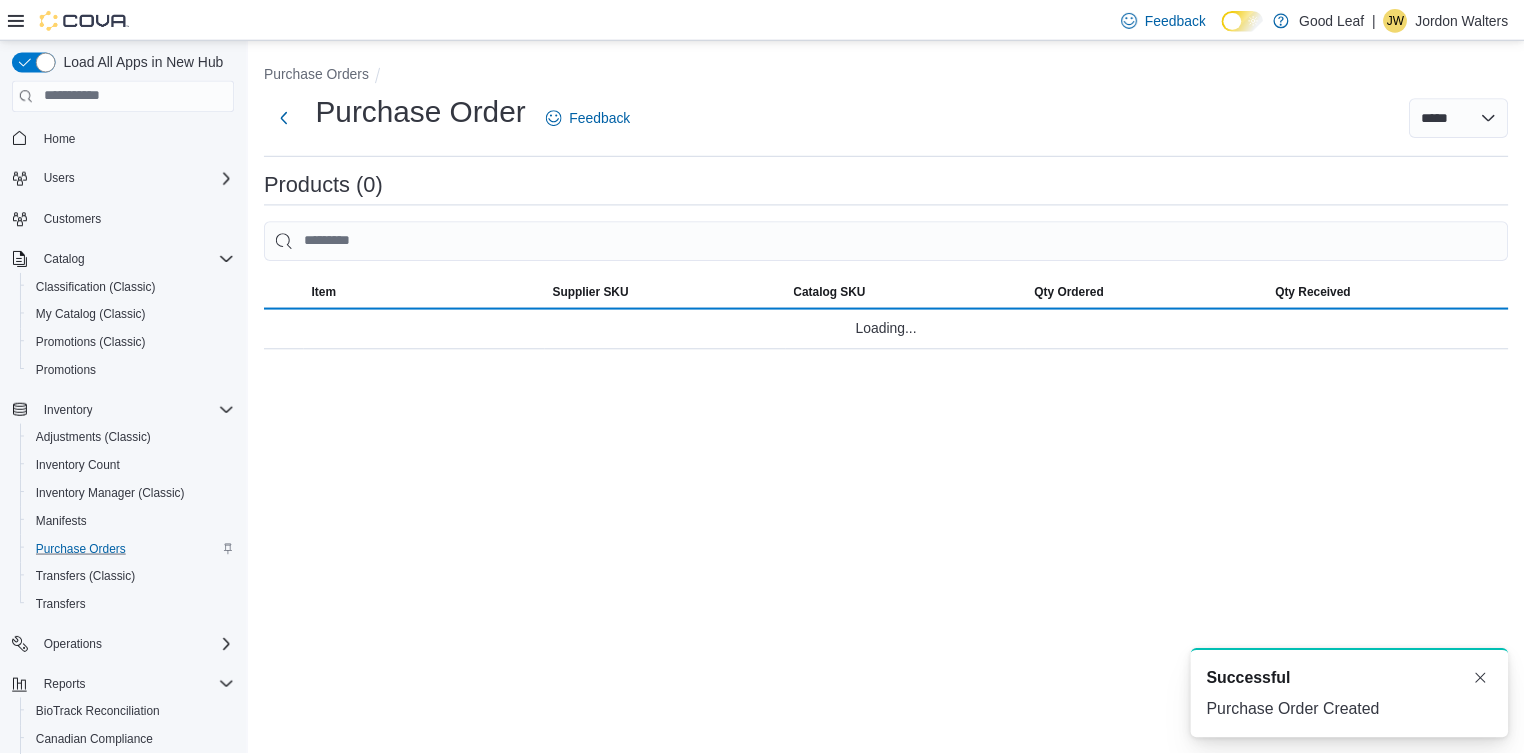 scroll, scrollTop: 0, scrollLeft: 0, axis: both 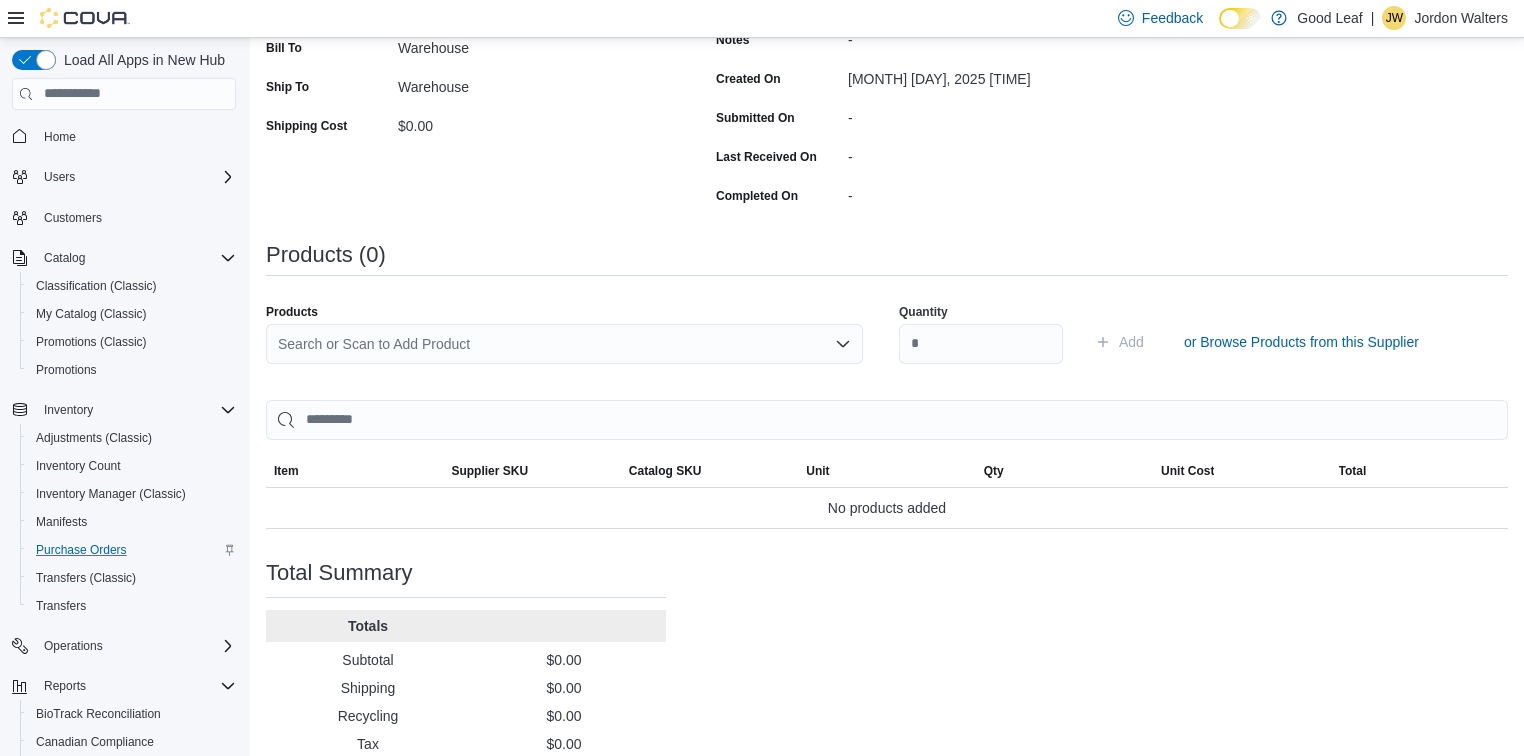 click on "Search or Scan to Add Product" at bounding box center (564, 344) 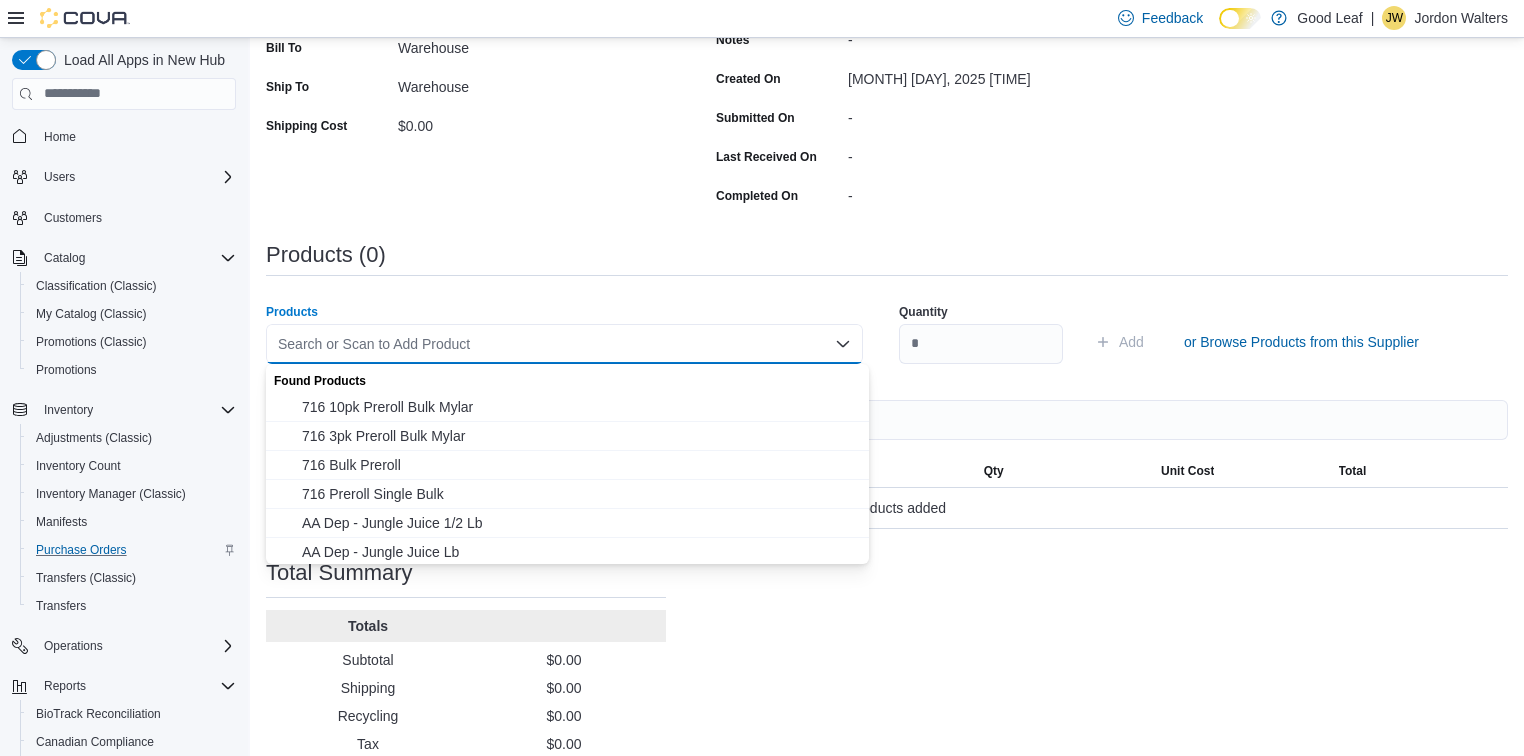 paste on "********" 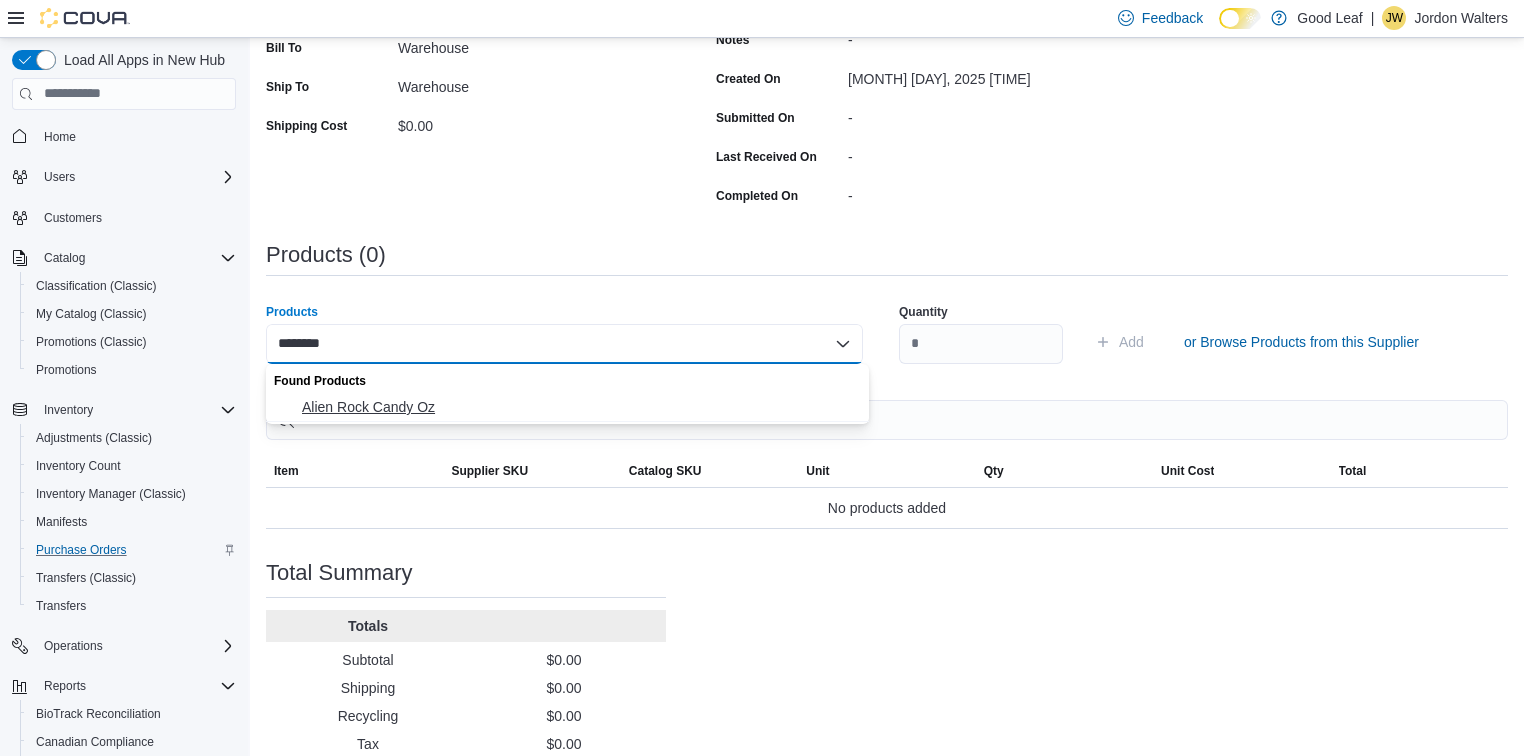 type on "********" 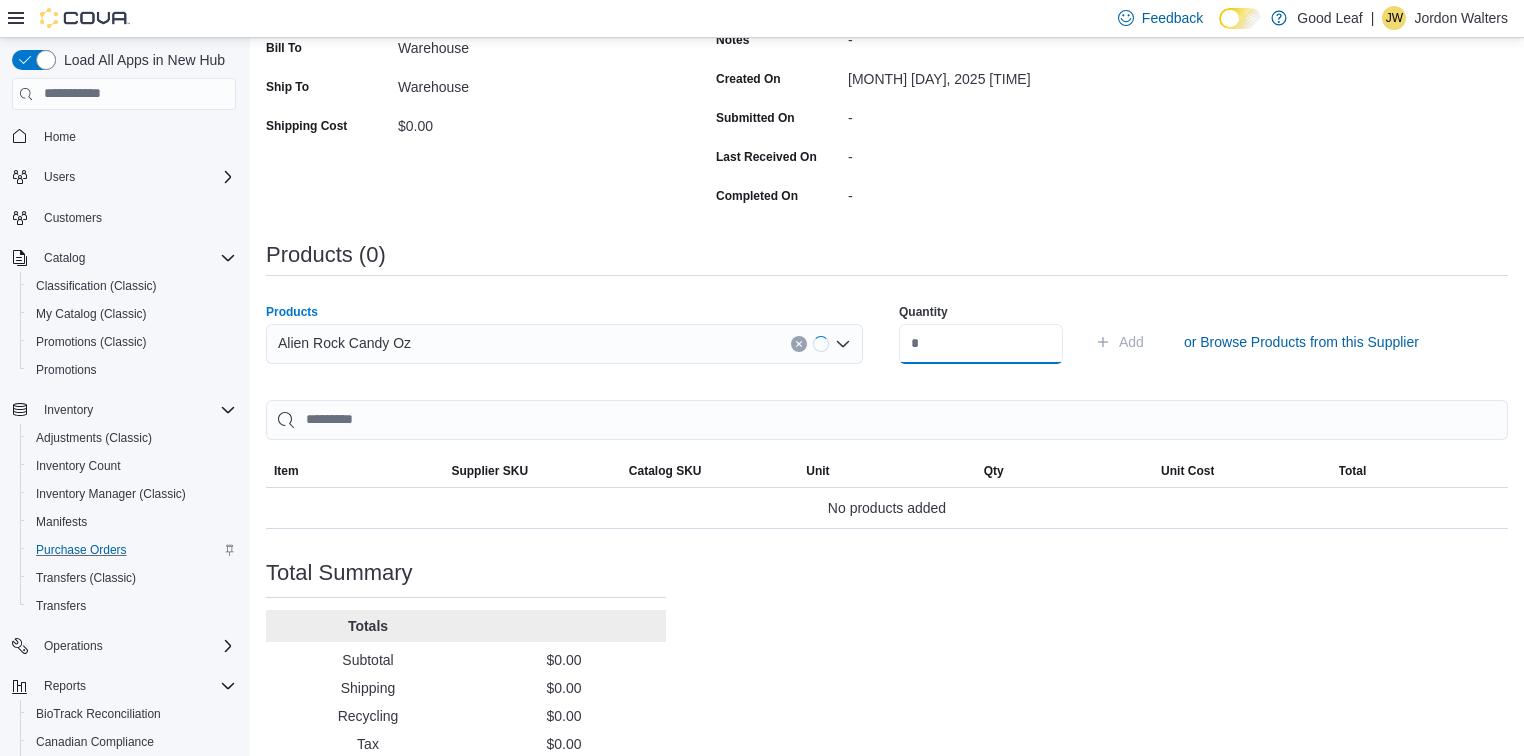 click at bounding box center [981, 344] 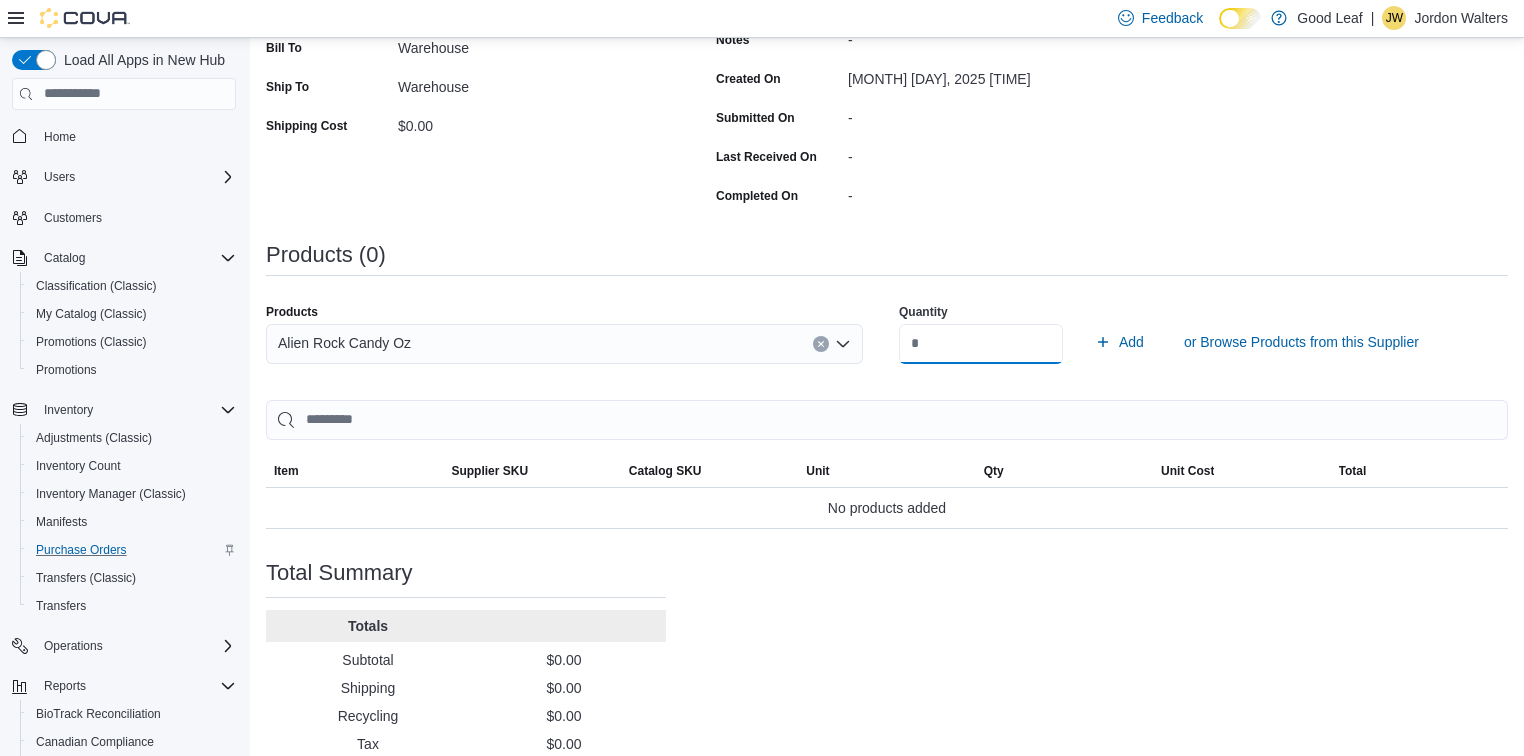 type on "**" 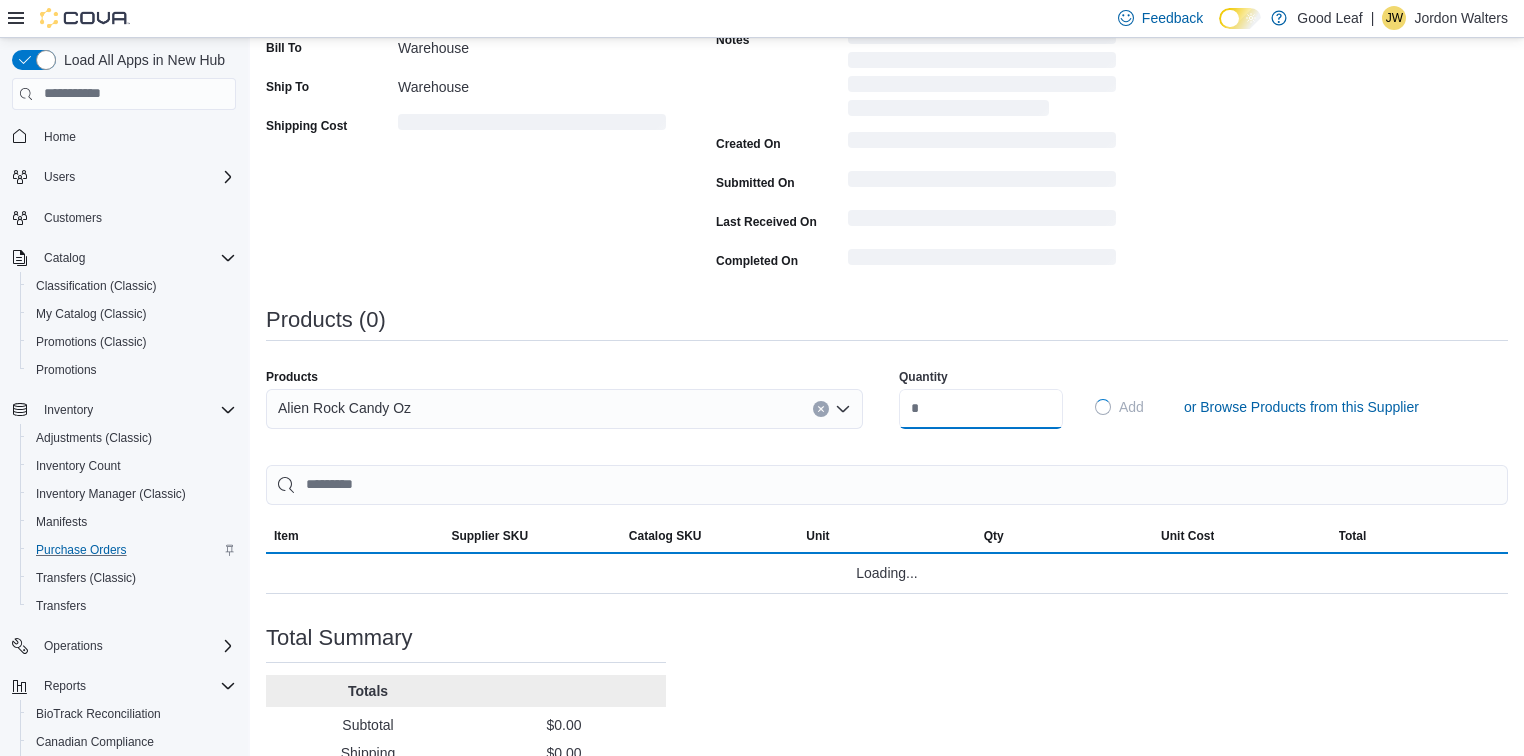 type 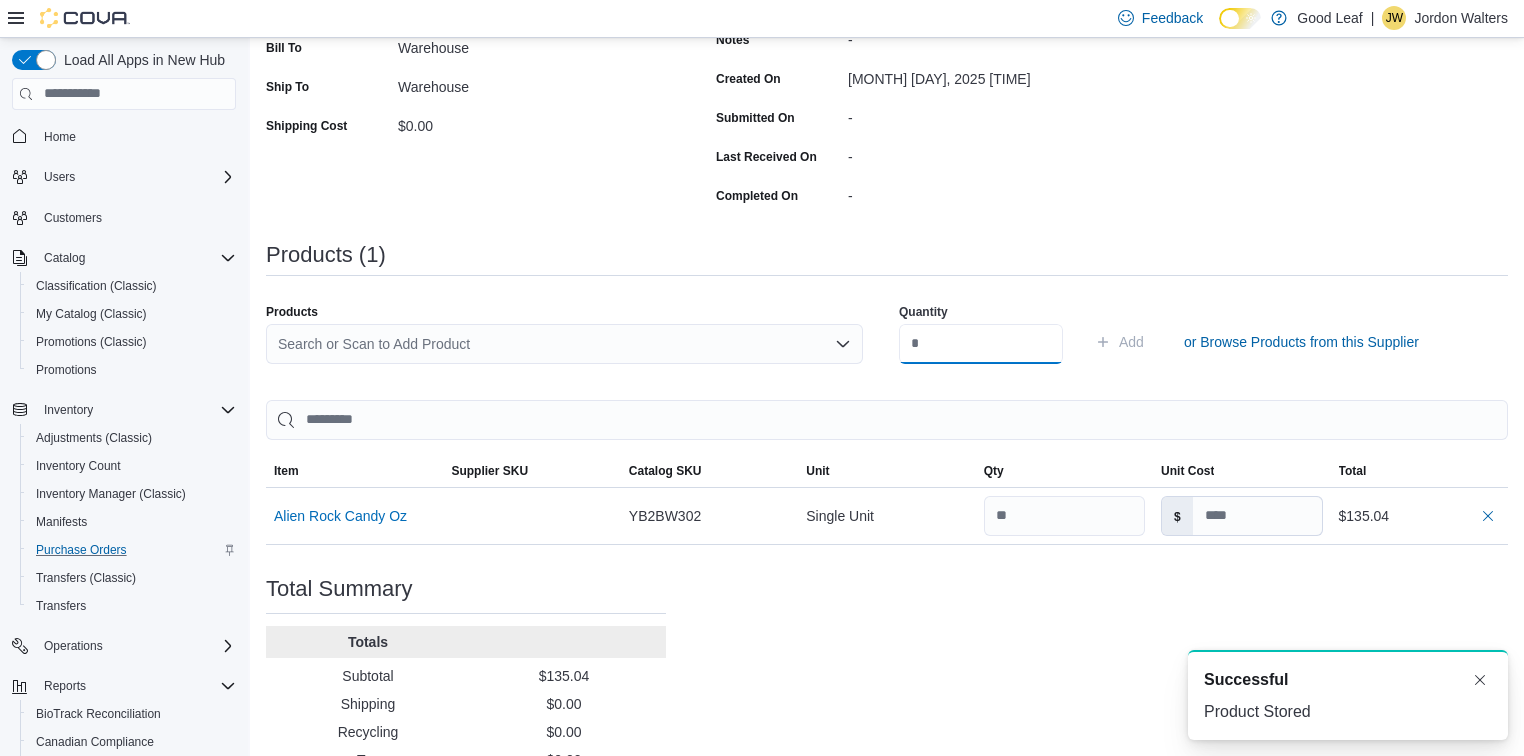 scroll, scrollTop: 0, scrollLeft: 0, axis: both 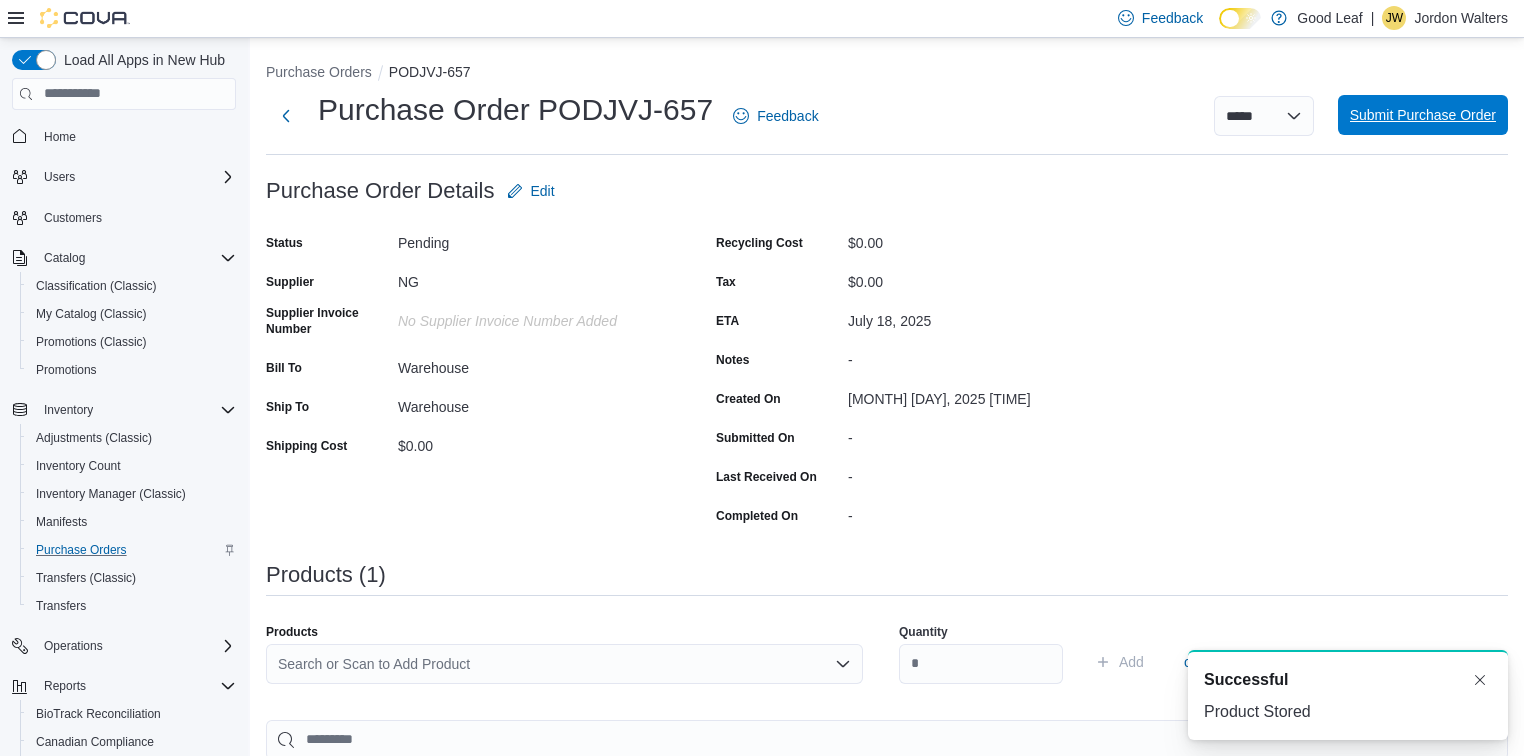 click on "Submit Purchase Order" at bounding box center [1423, 115] 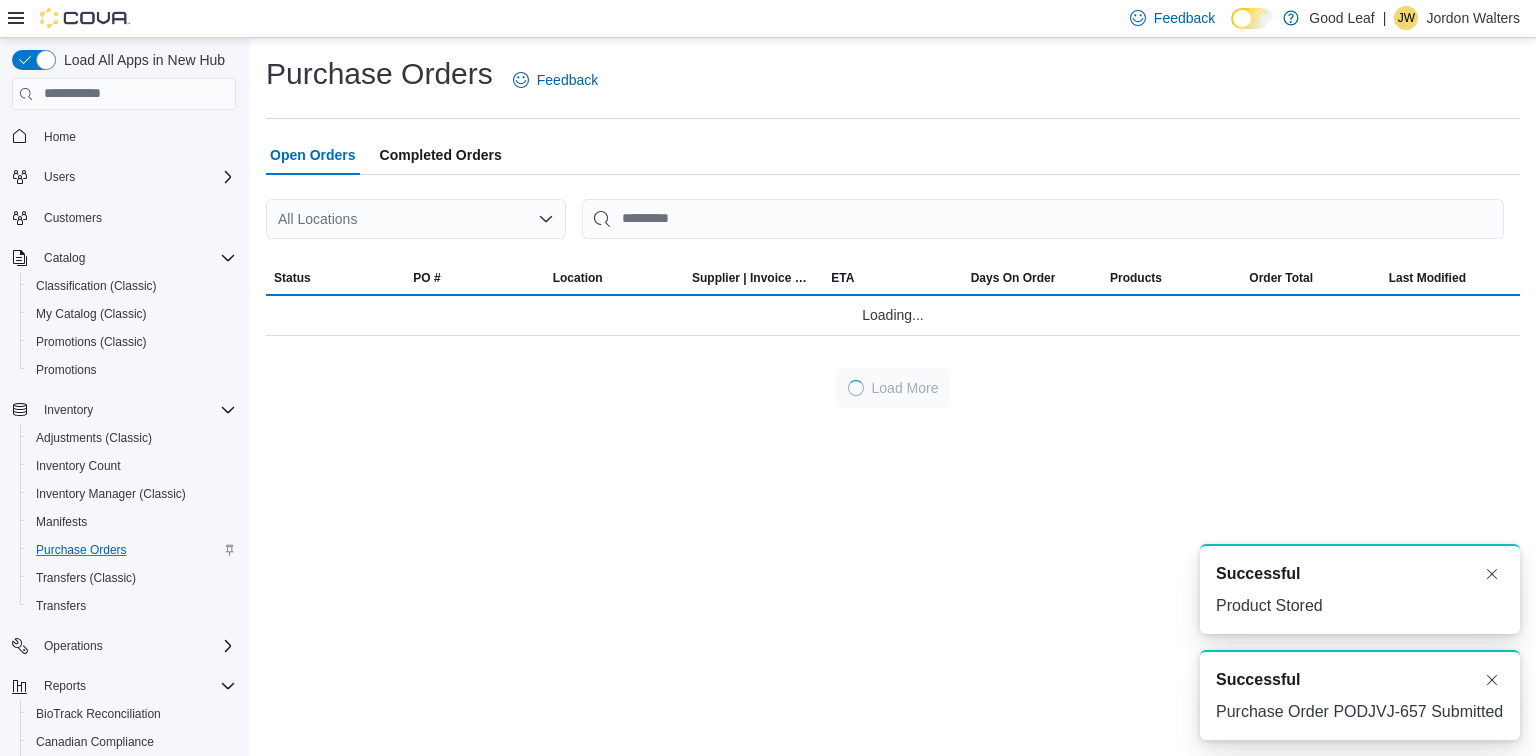 scroll, scrollTop: 0, scrollLeft: 0, axis: both 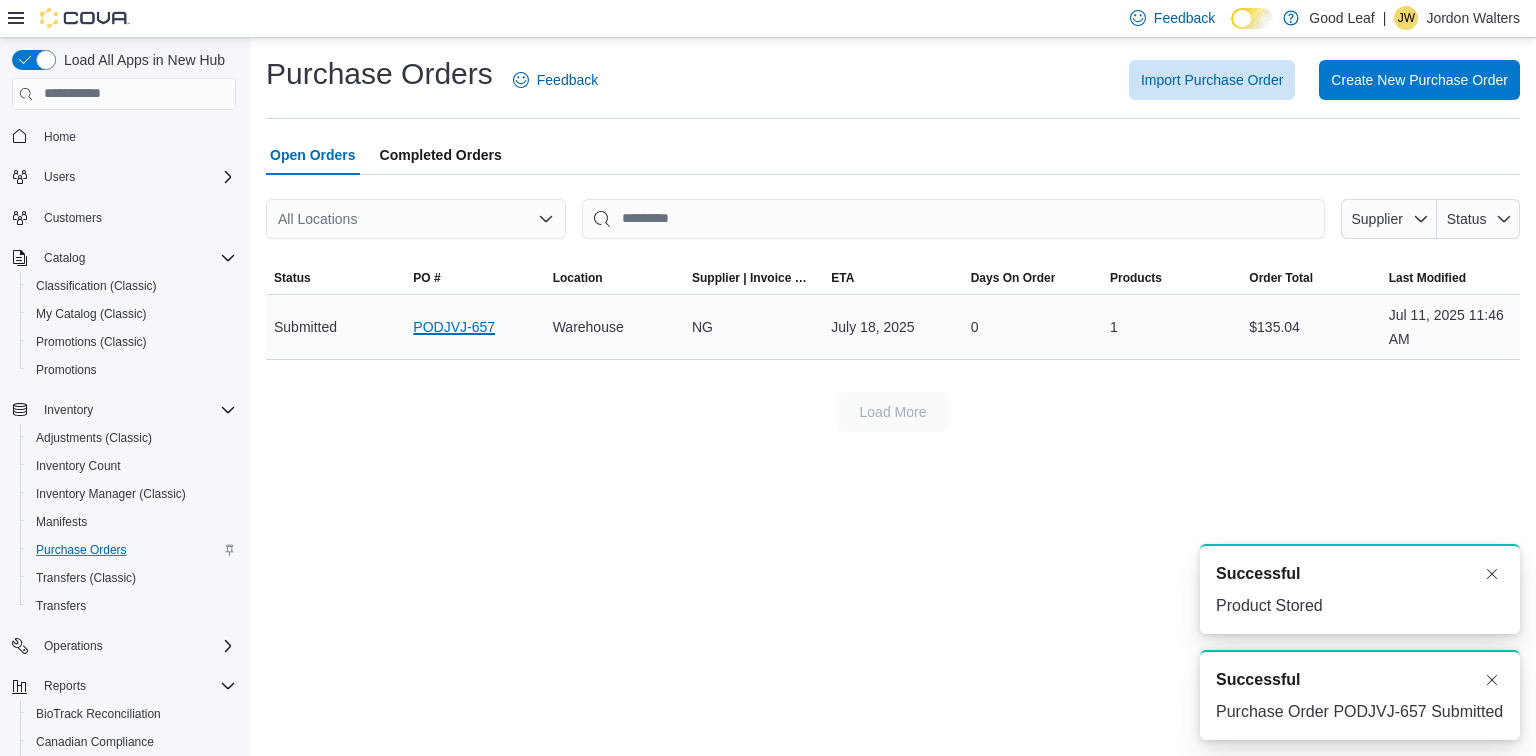 click on "PODJVJ-657" at bounding box center (454, 327) 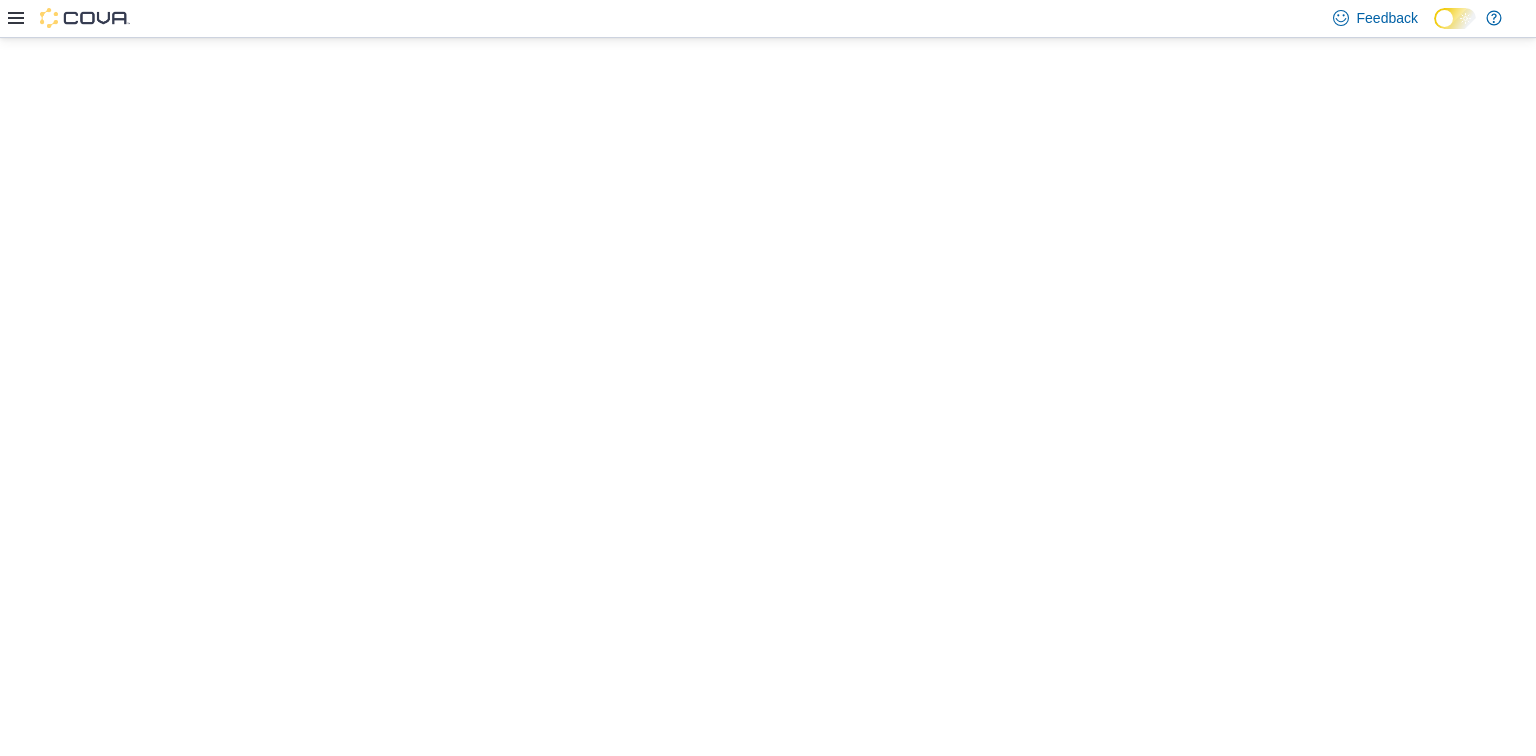 scroll, scrollTop: 0, scrollLeft: 0, axis: both 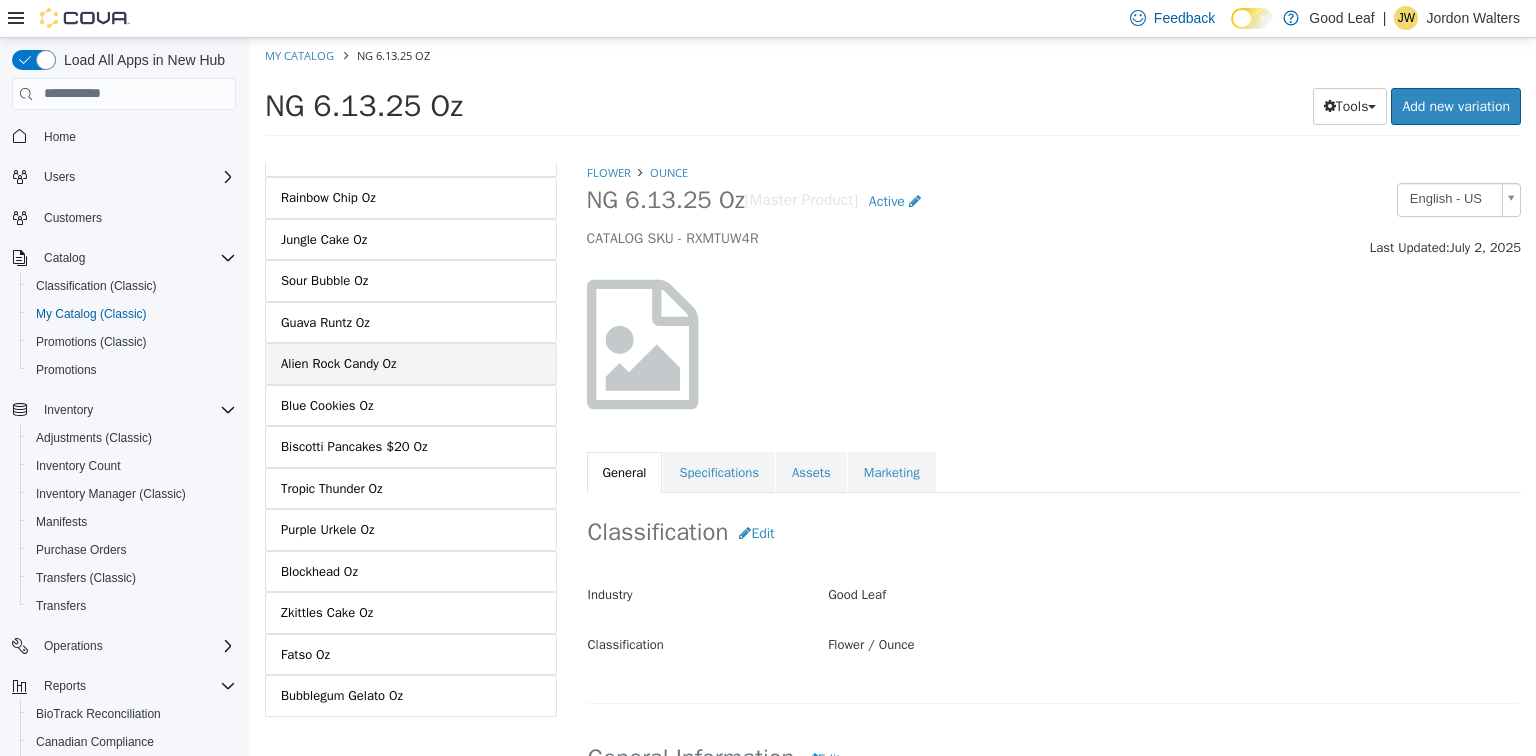 click on "Alien Rock Candy Oz" at bounding box center (339, 363) 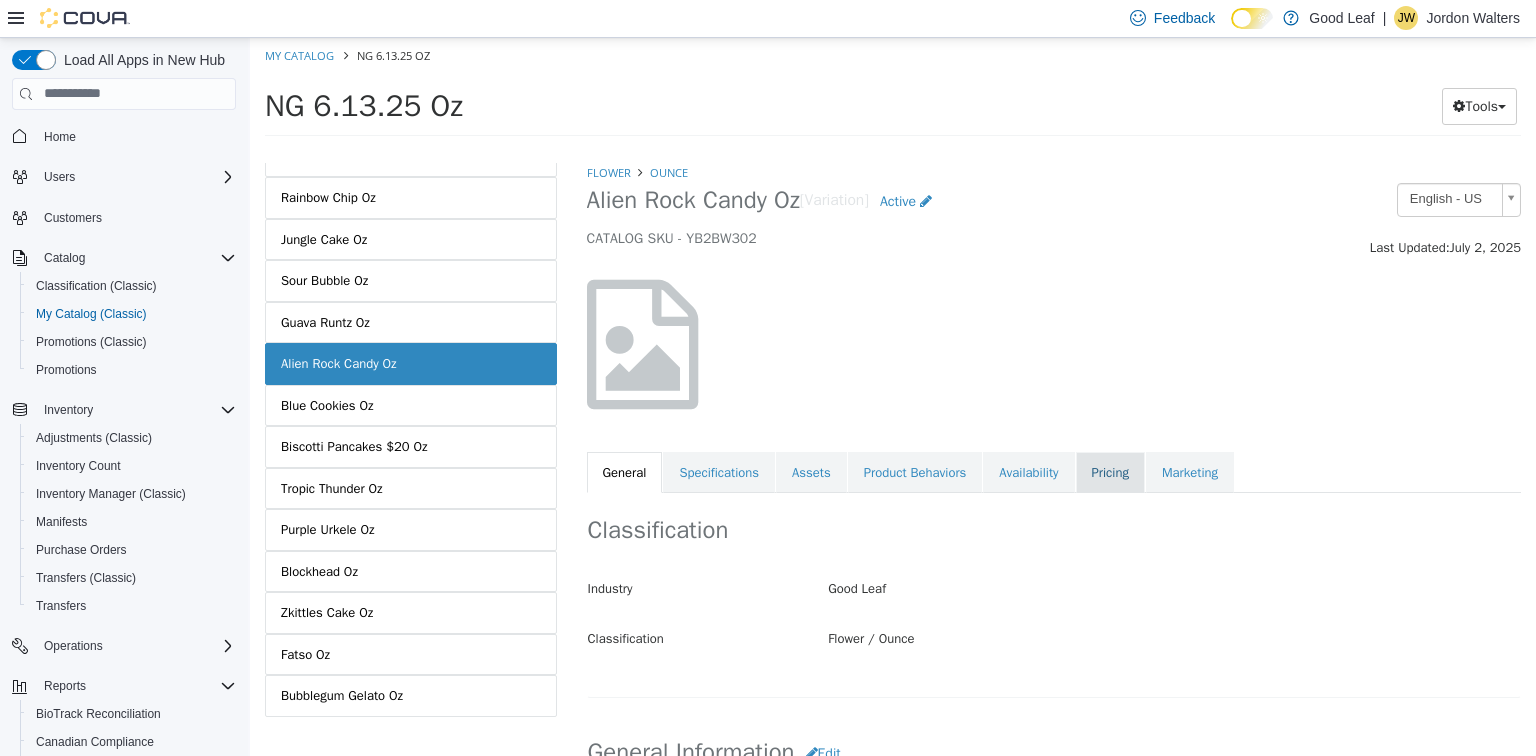click on "Pricing" at bounding box center (1110, 472) 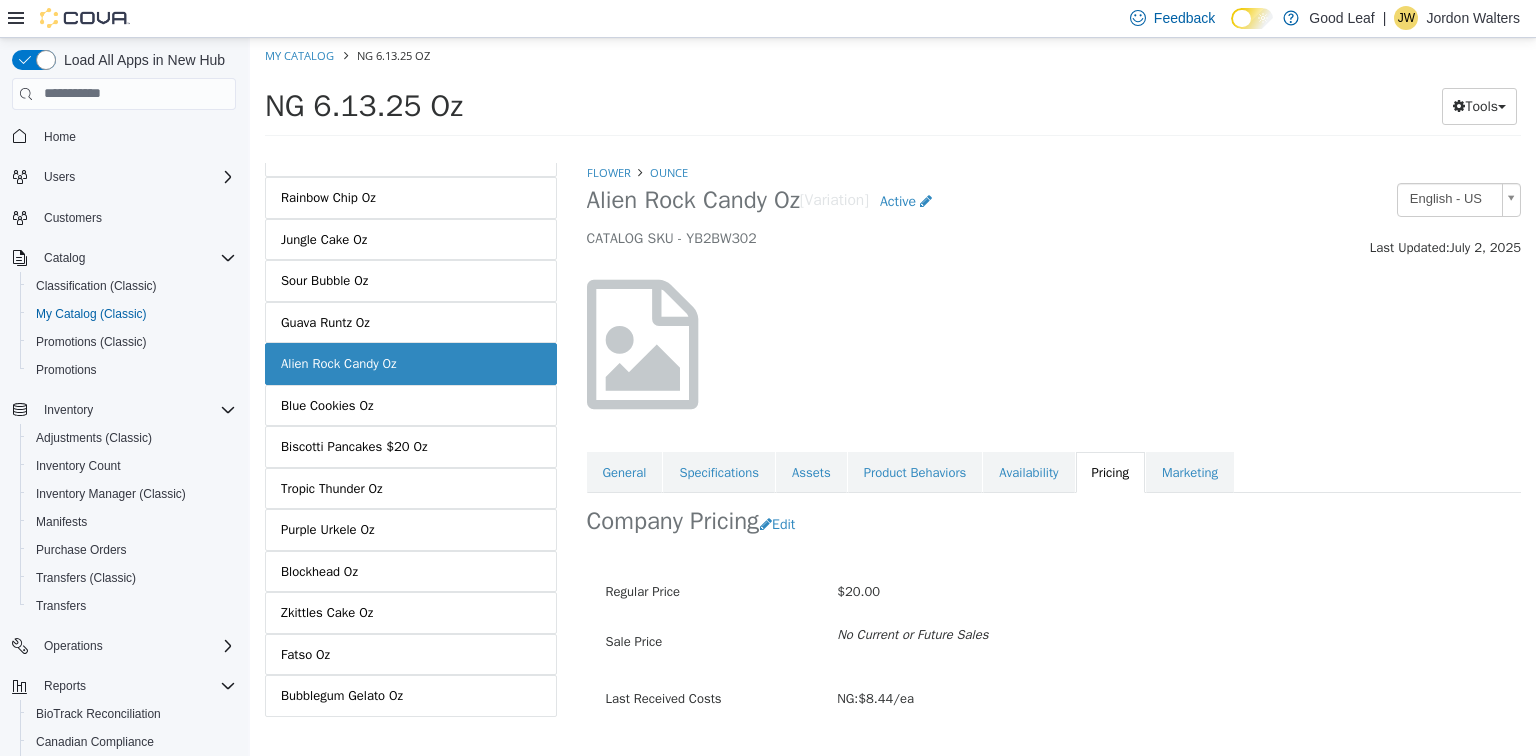 scroll, scrollTop: 48, scrollLeft: 0, axis: vertical 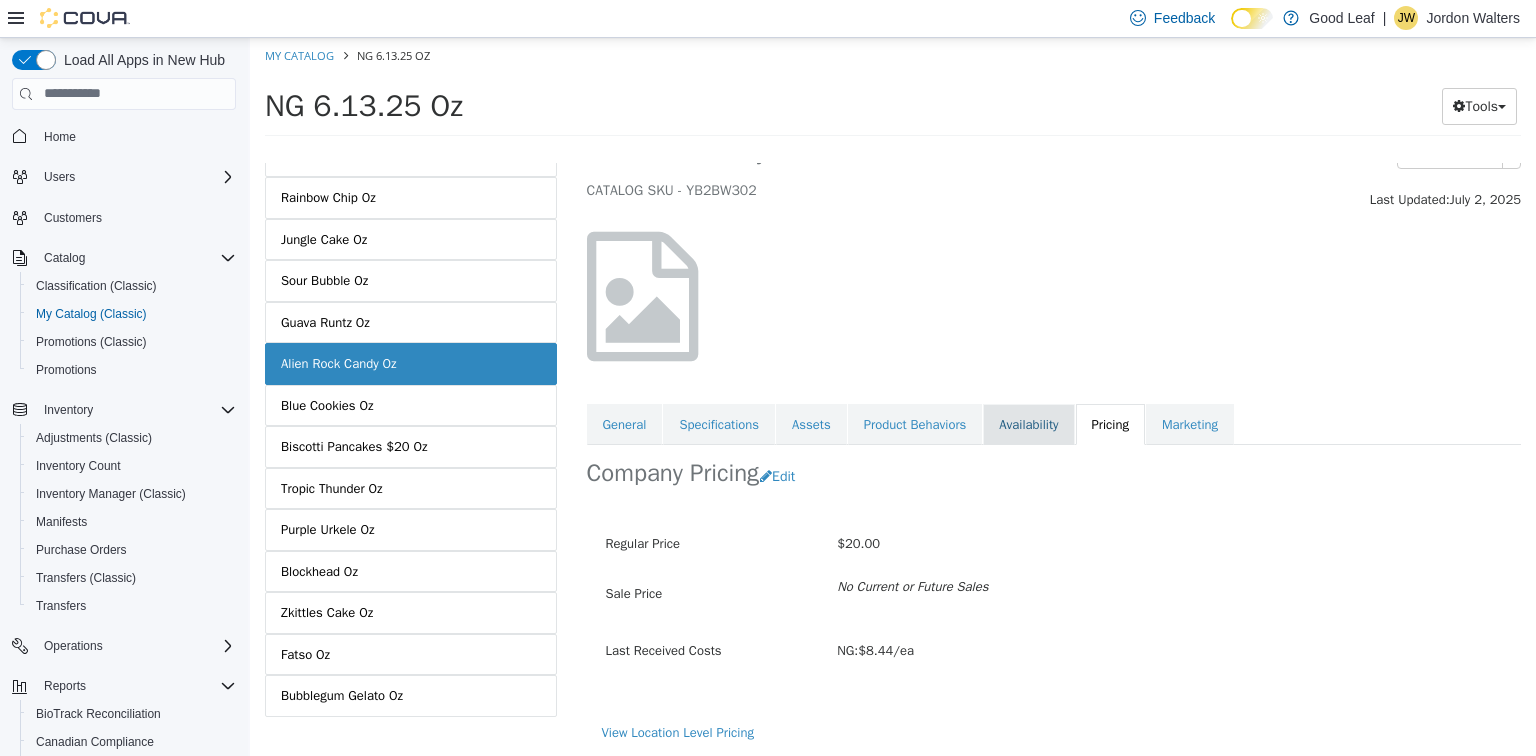 click on "Availability" at bounding box center [1028, 424] 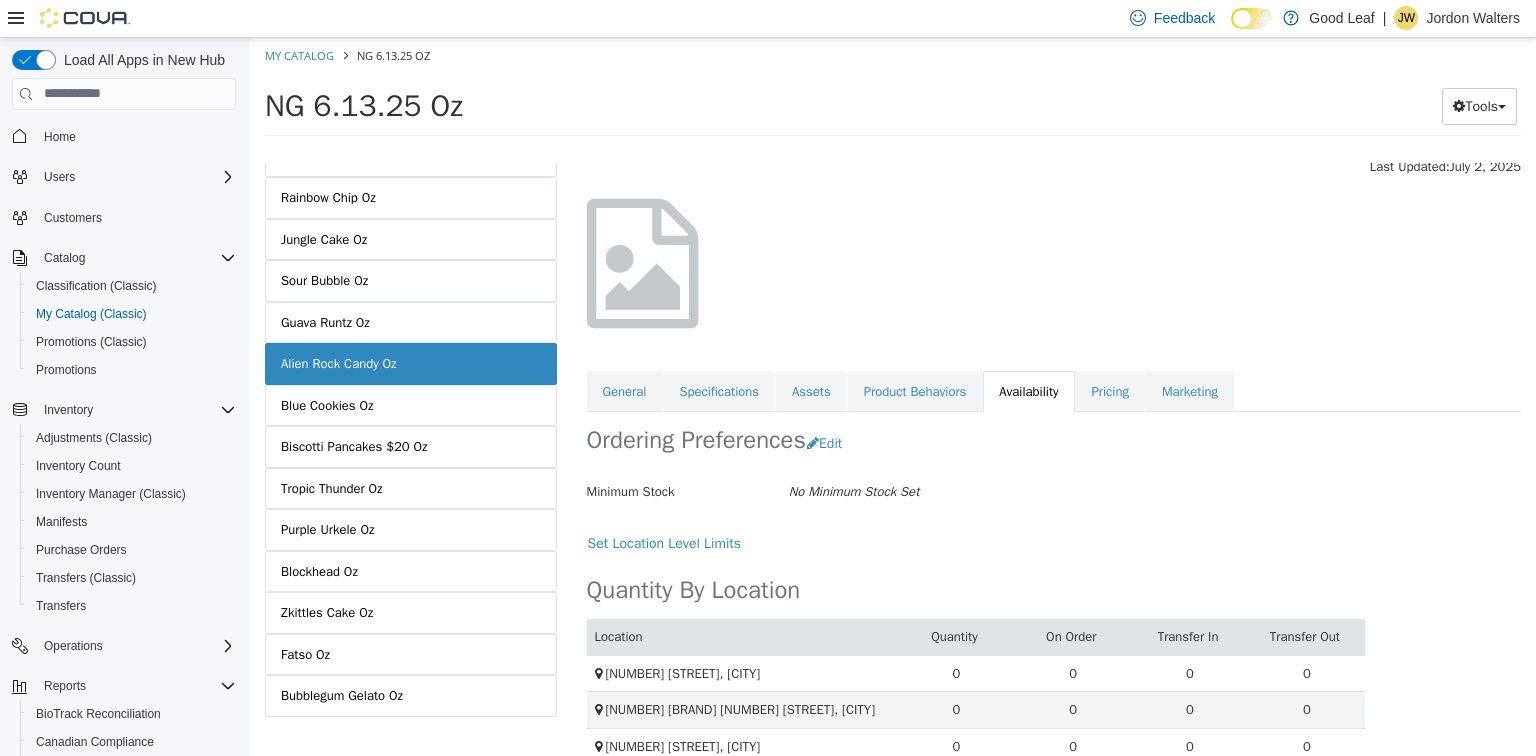scroll, scrollTop: 144, scrollLeft: 0, axis: vertical 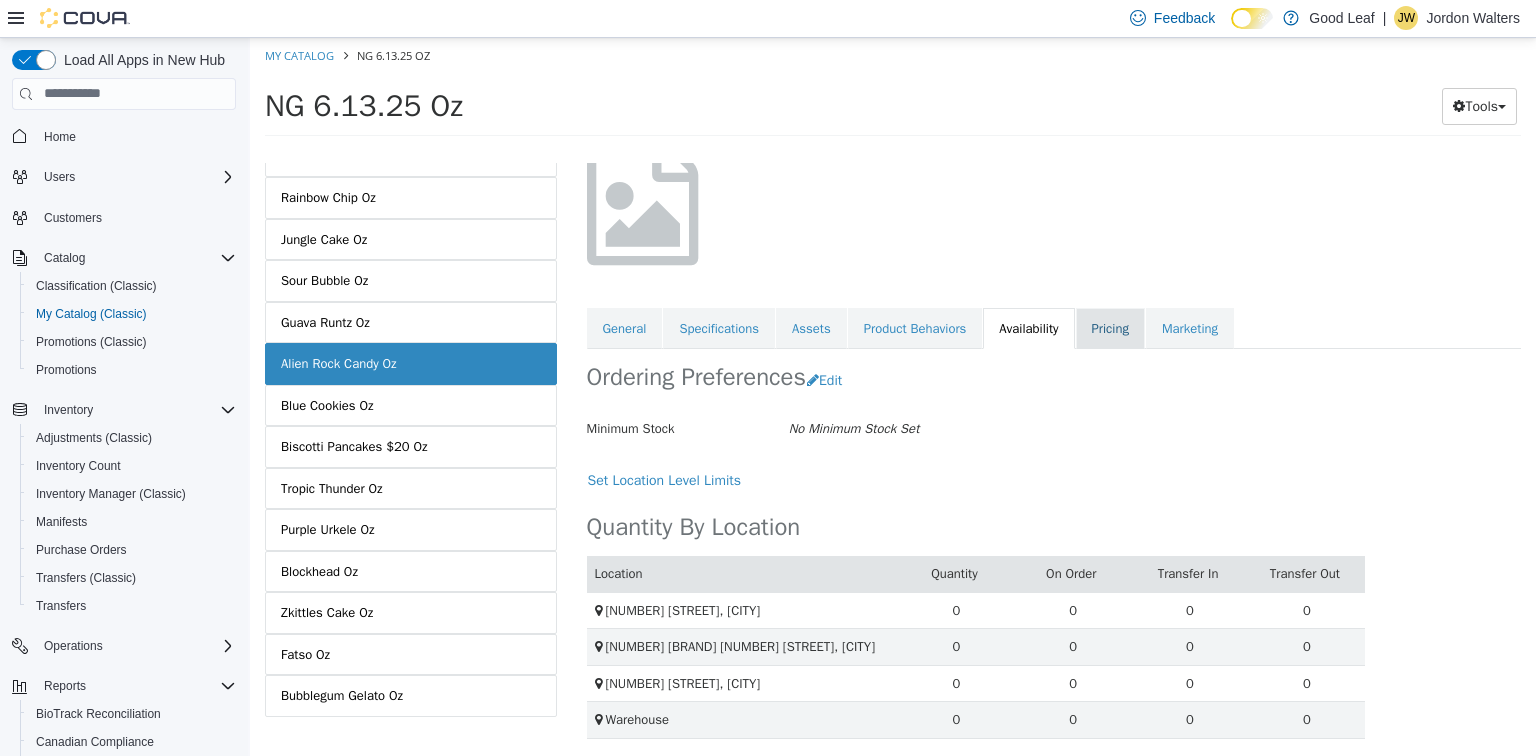 click on "Pricing" at bounding box center (1110, 328) 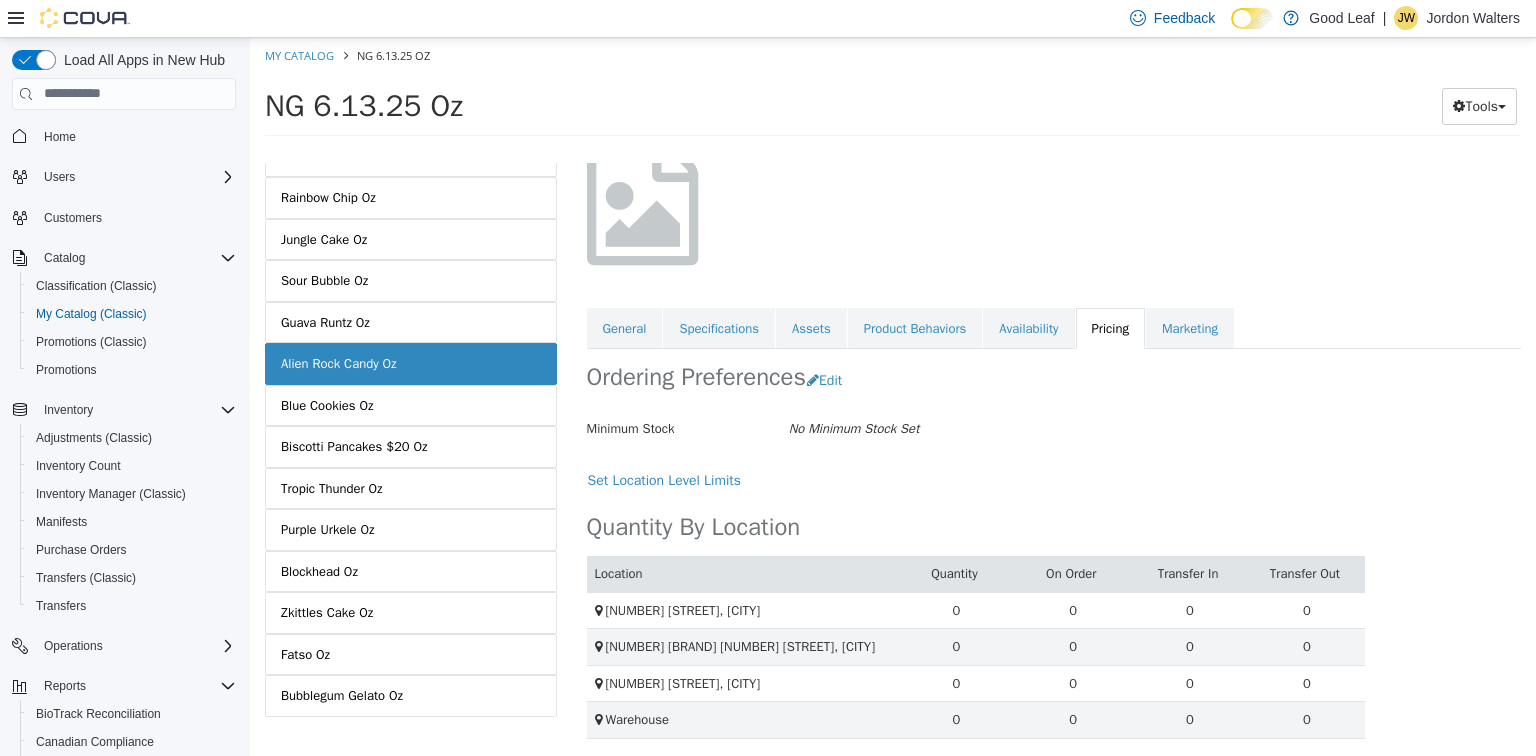 scroll, scrollTop: 48, scrollLeft: 0, axis: vertical 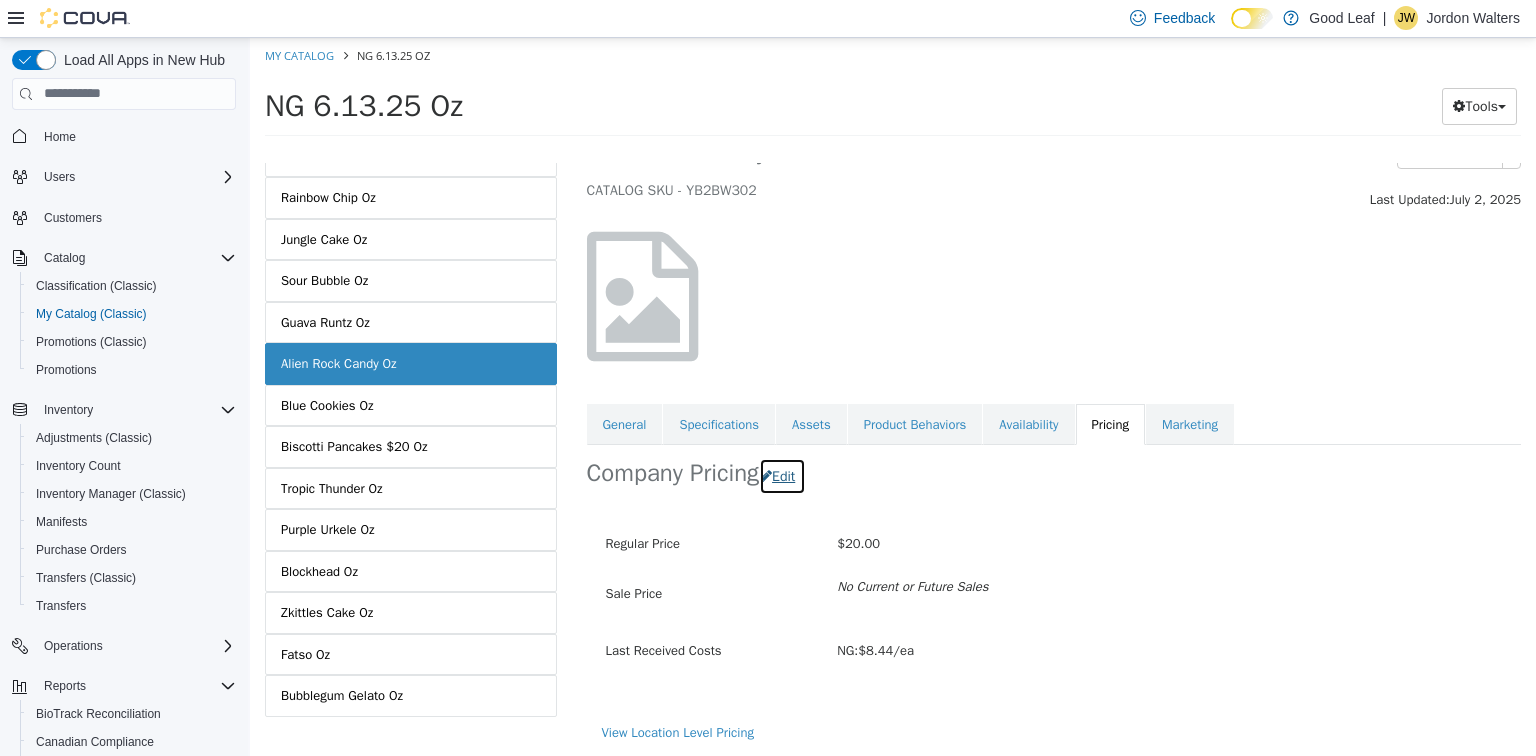 click on "Edit" at bounding box center (782, 475) 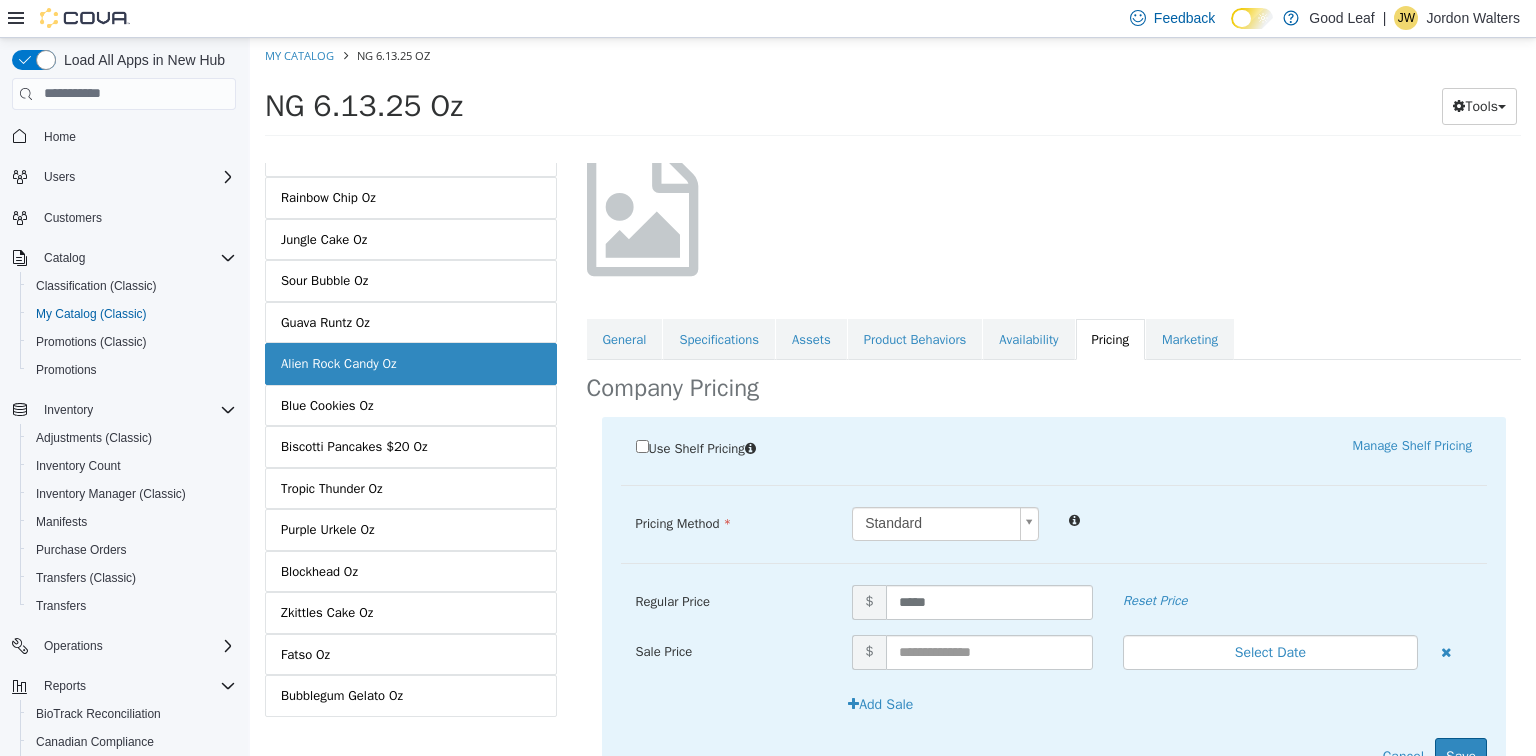 scroll, scrollTop: 221, scrollLeft: 0, axis: vertical 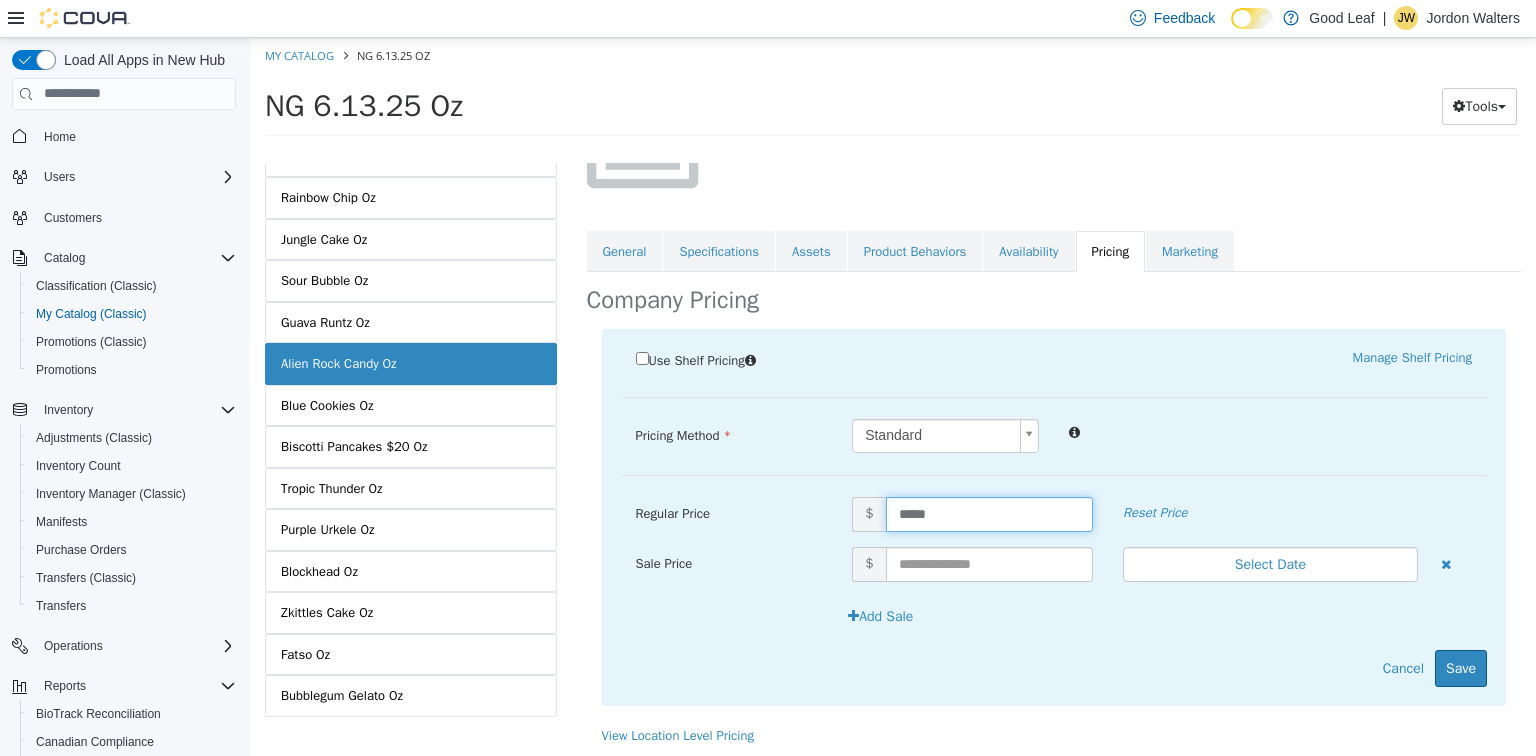 click on "*****" at bounding box center (989, 513) 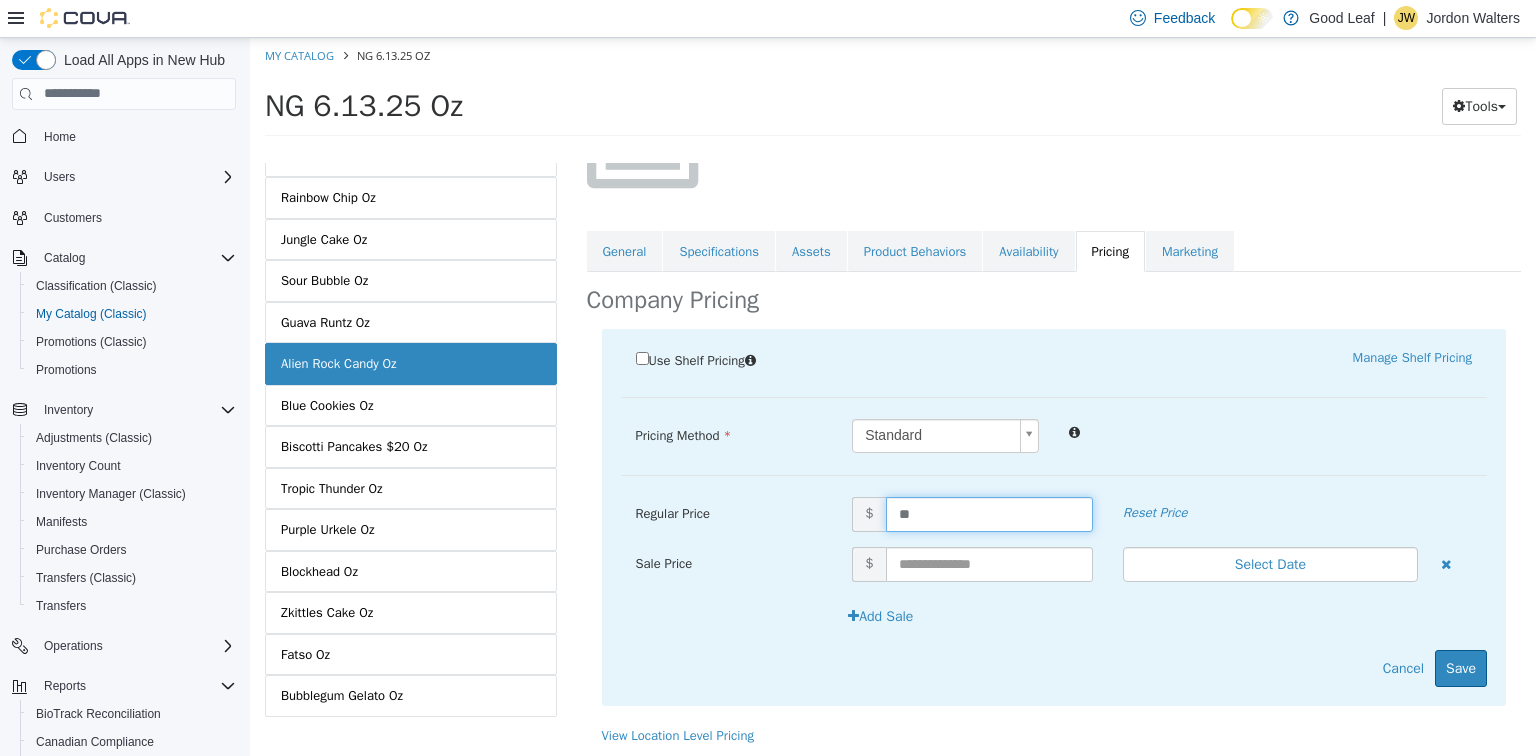 type on "*" 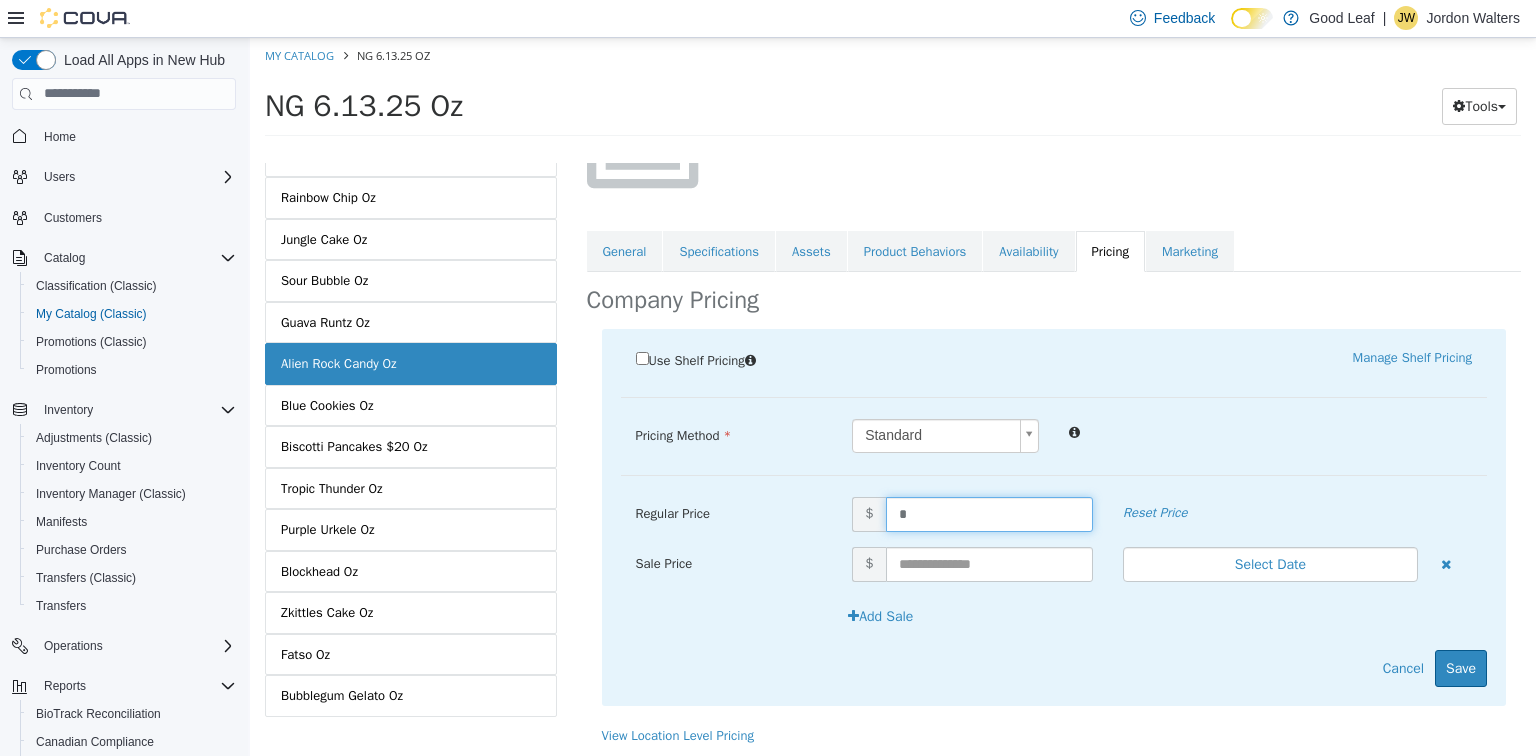 type on "**" 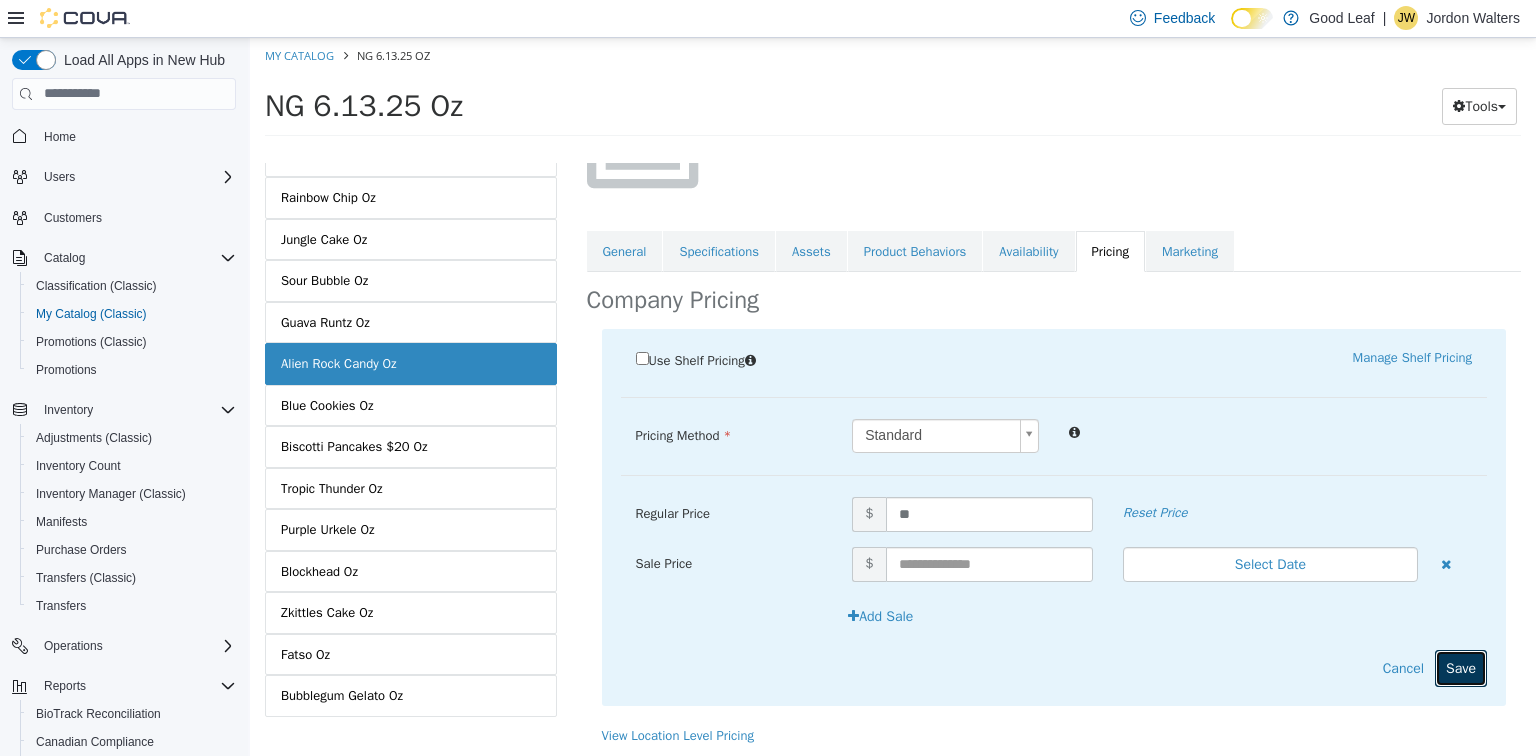 click on "Save" at bounding box center [1461, 667] 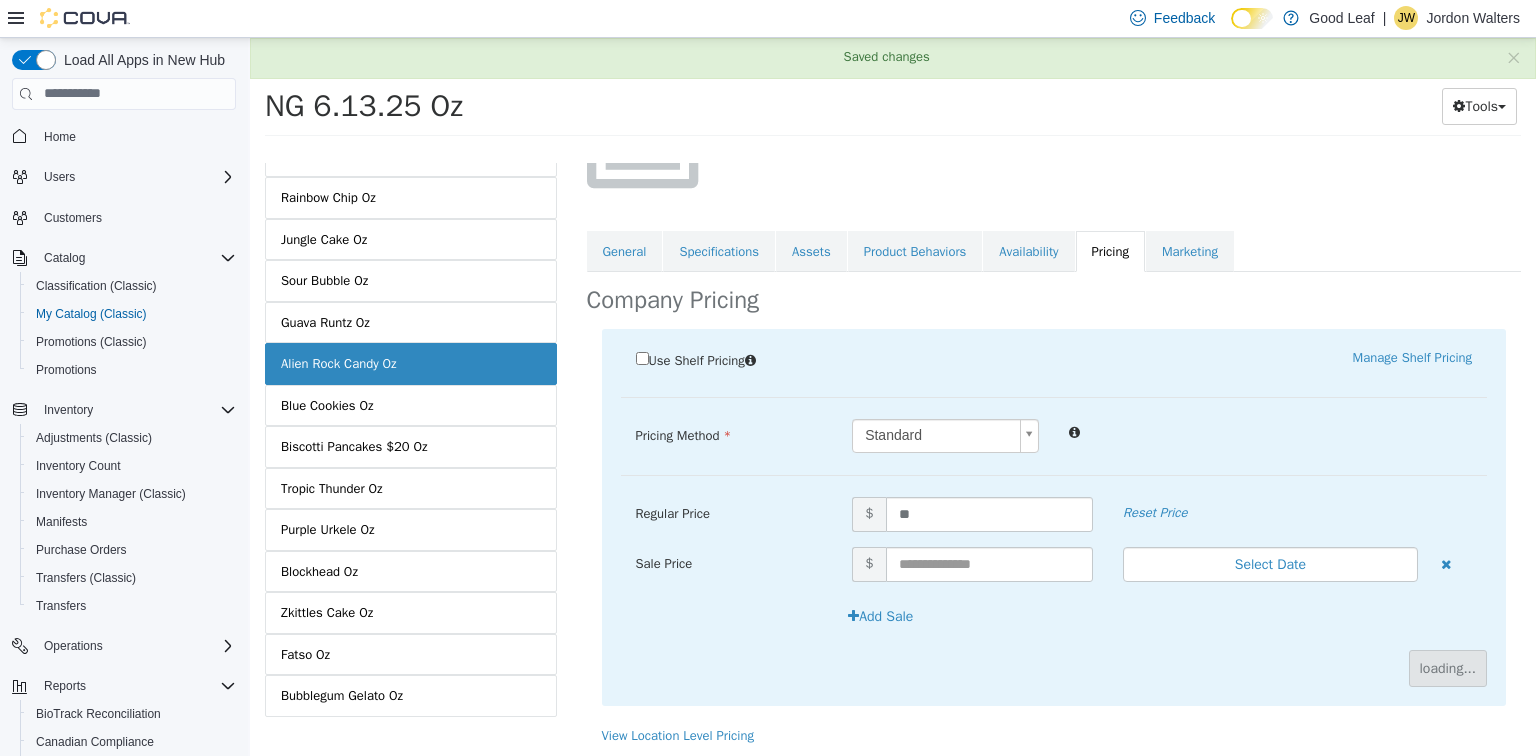 scroll, scrollTop: 48, scrollLeft: 0, axis: vertical 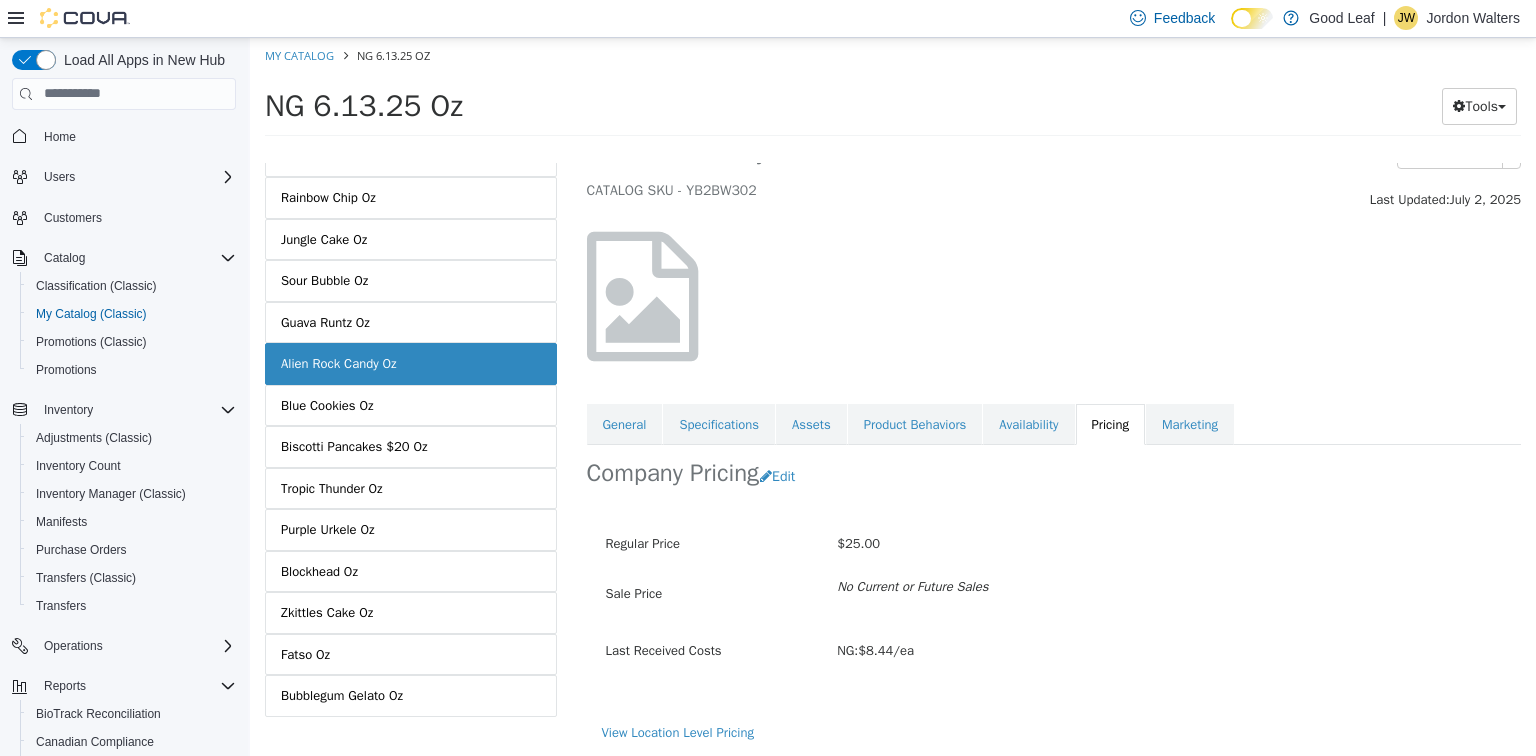 click at bounding box center [642, 296] 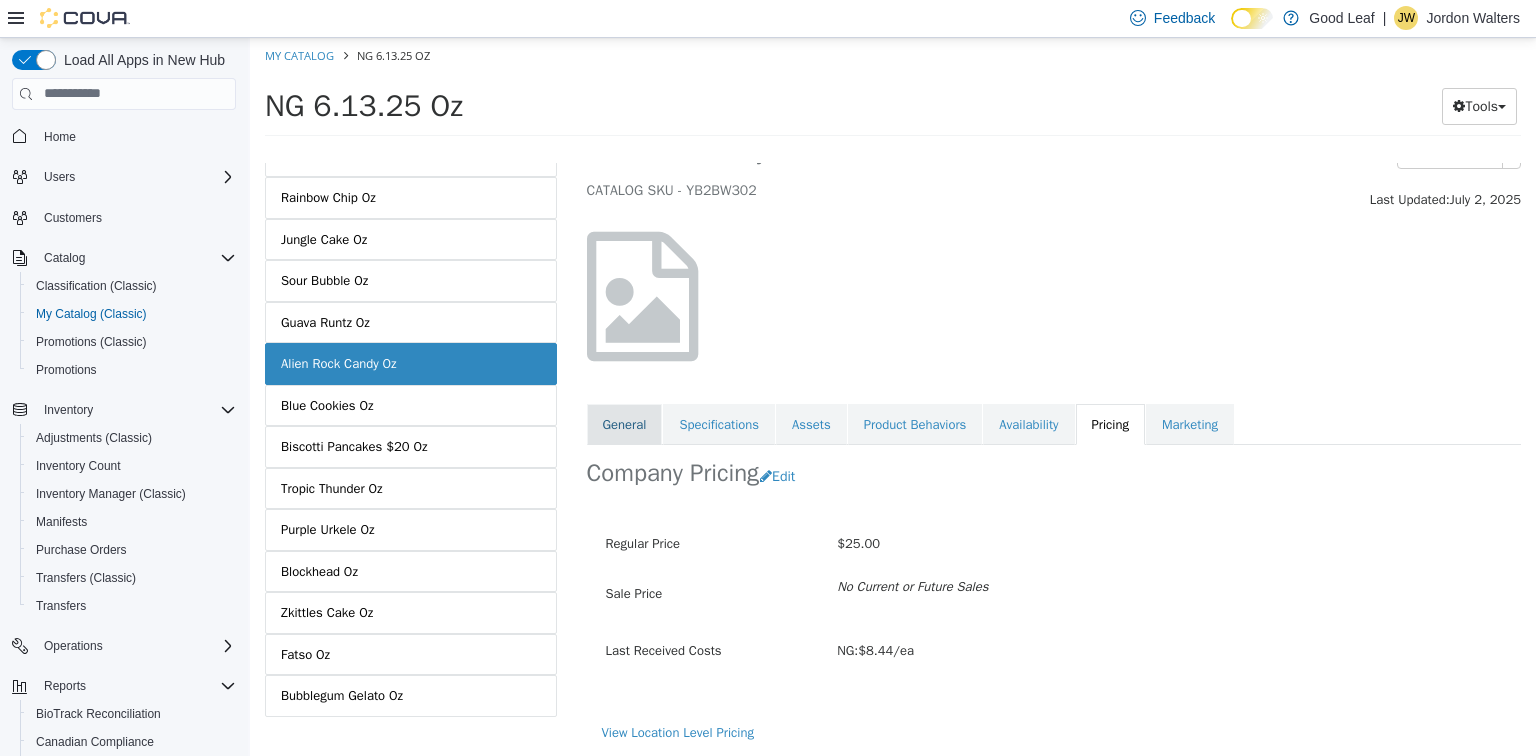 click on "General" at bounding box center [625, 424] 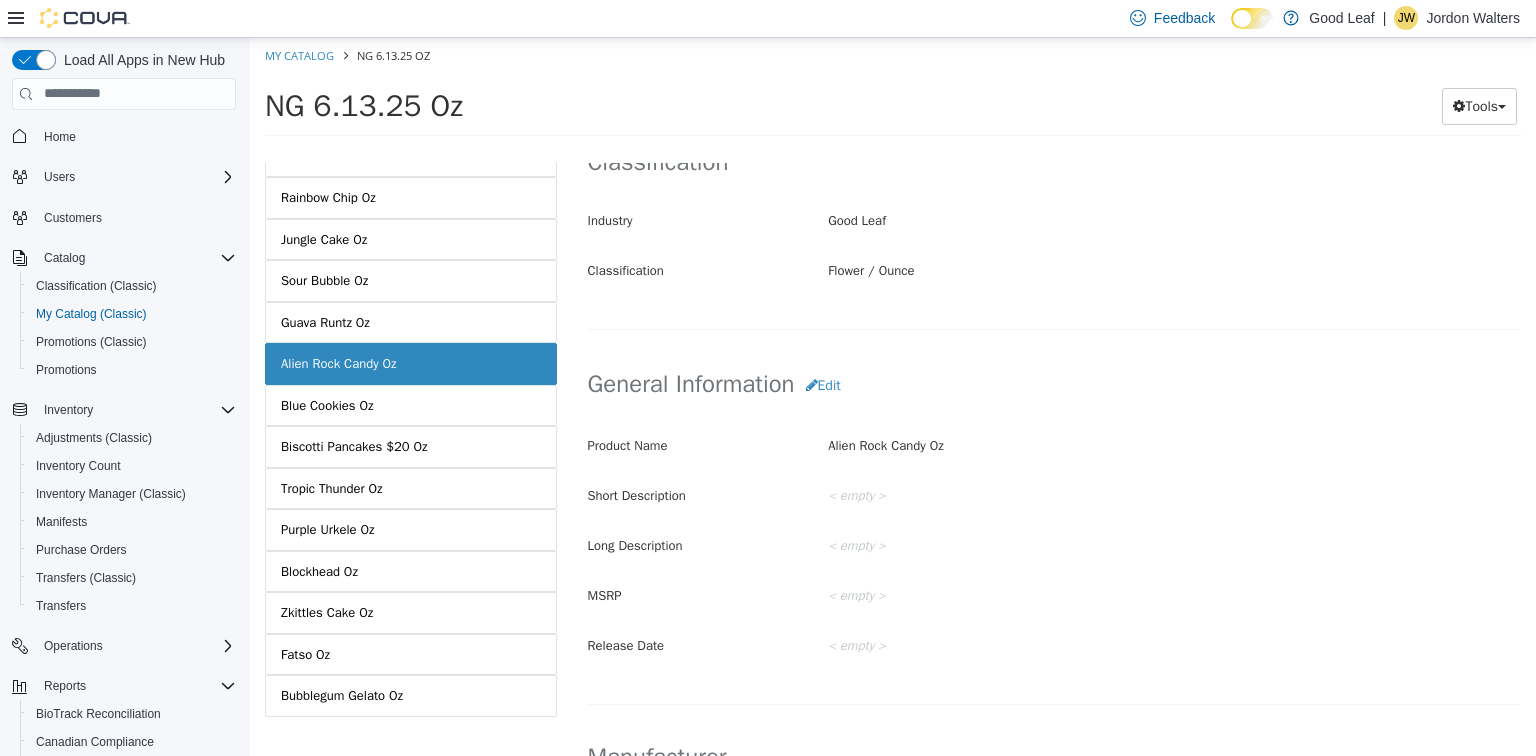 scroll, scrollTop: 301, scrollLeft: 0, axis: vertical 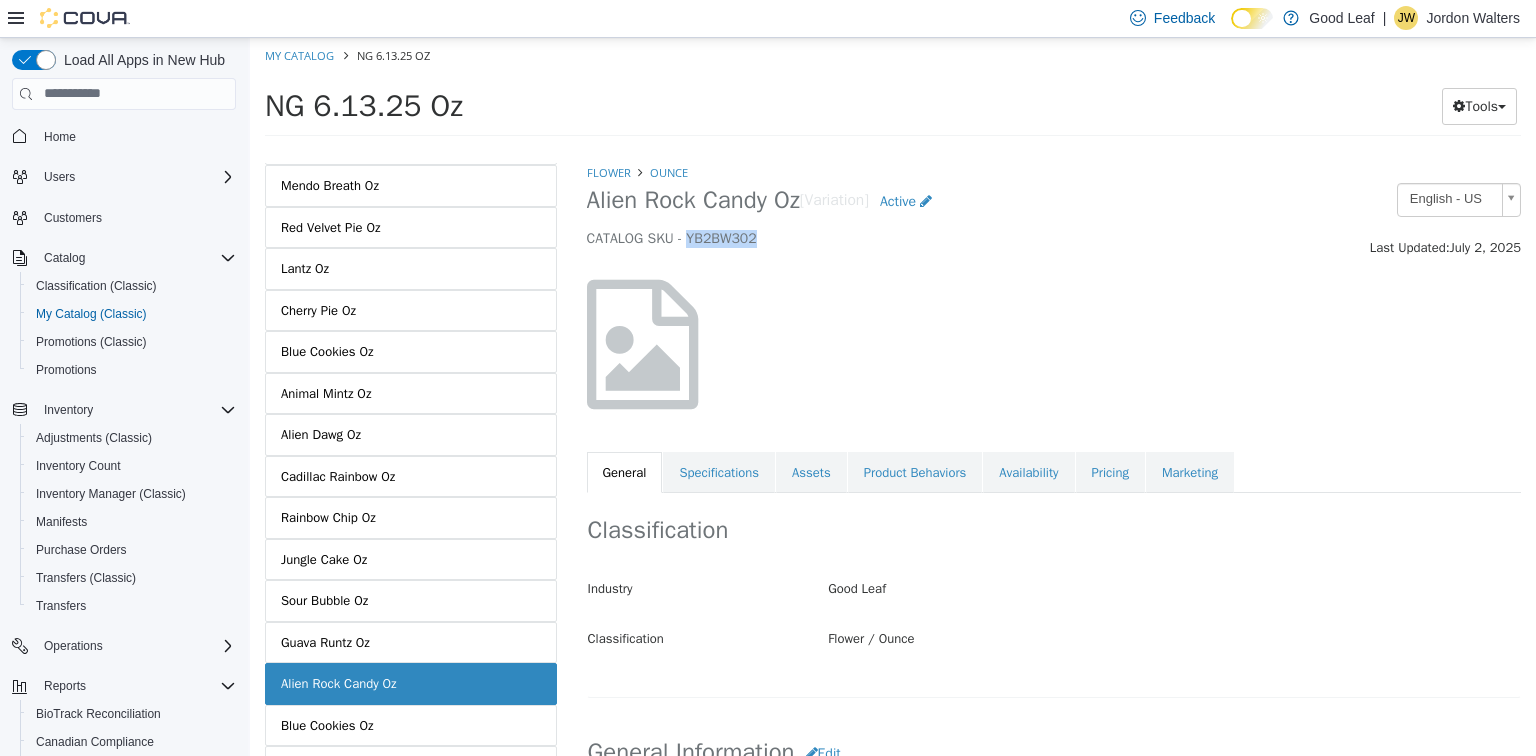 drag, startPoint x: 756, startPoint y: 238, endPoint x: 692, endPoint y: 238, distance: 64 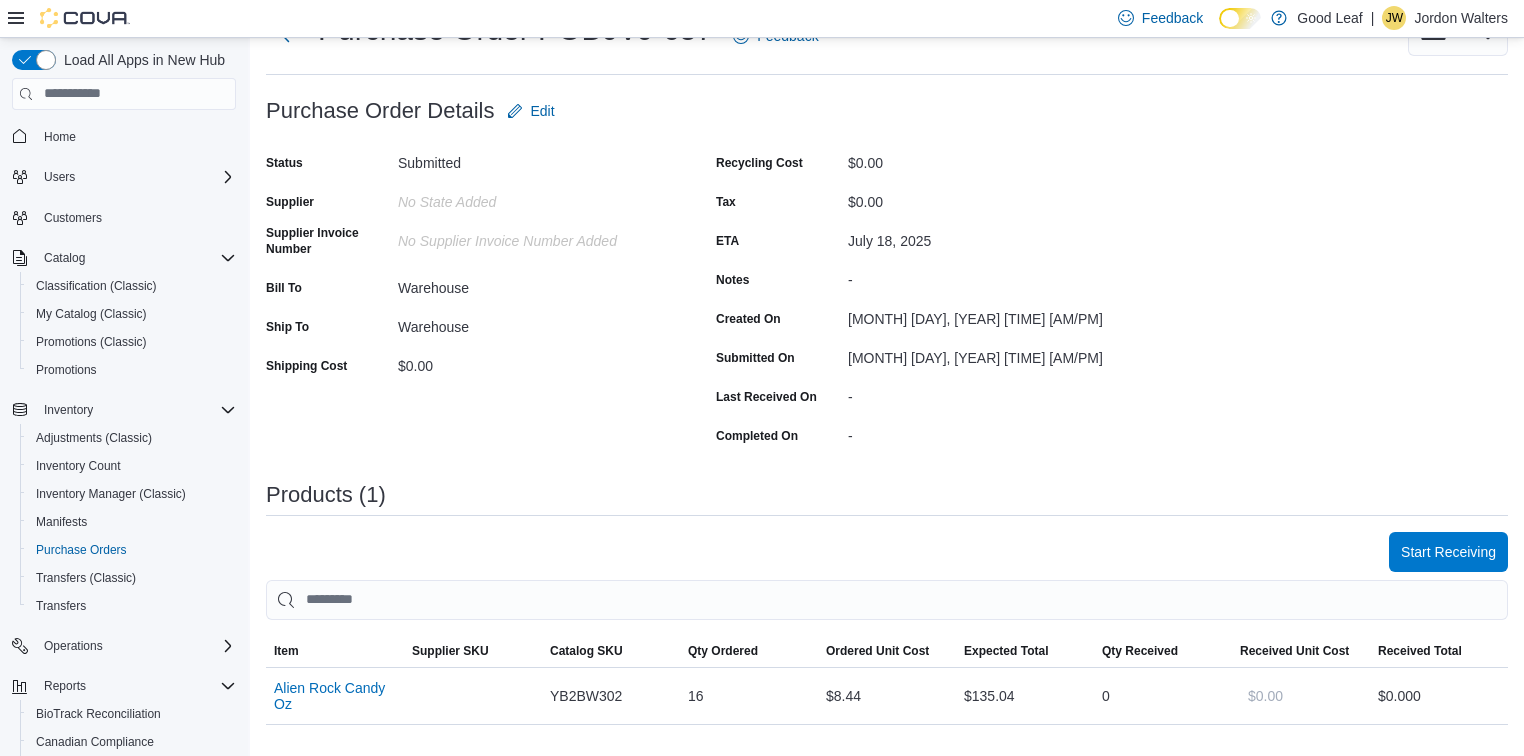 scroll, scrollTop: 160, scrollLeft: 0, axis: vertical 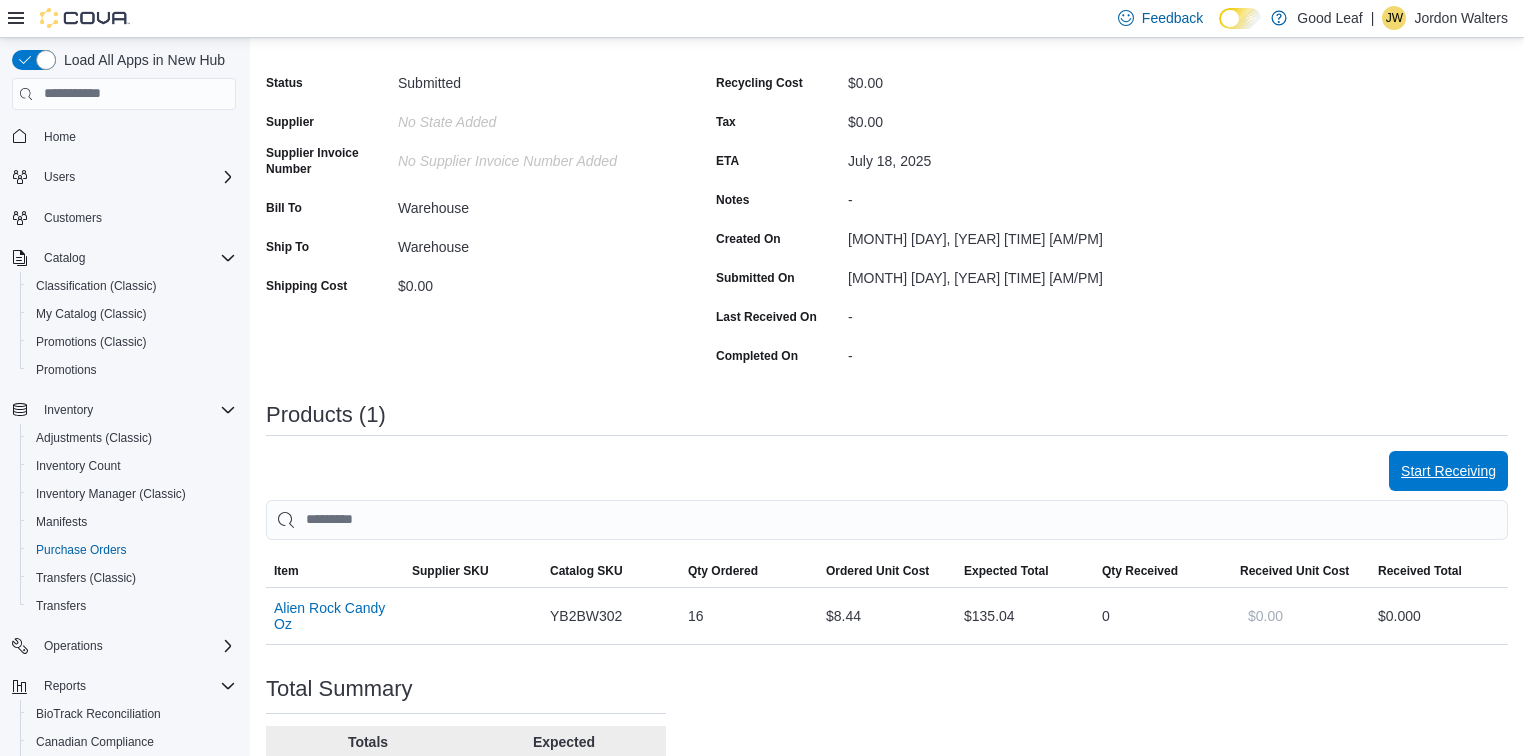 click on "Start Receiving" at bounding box center (1448, 471) 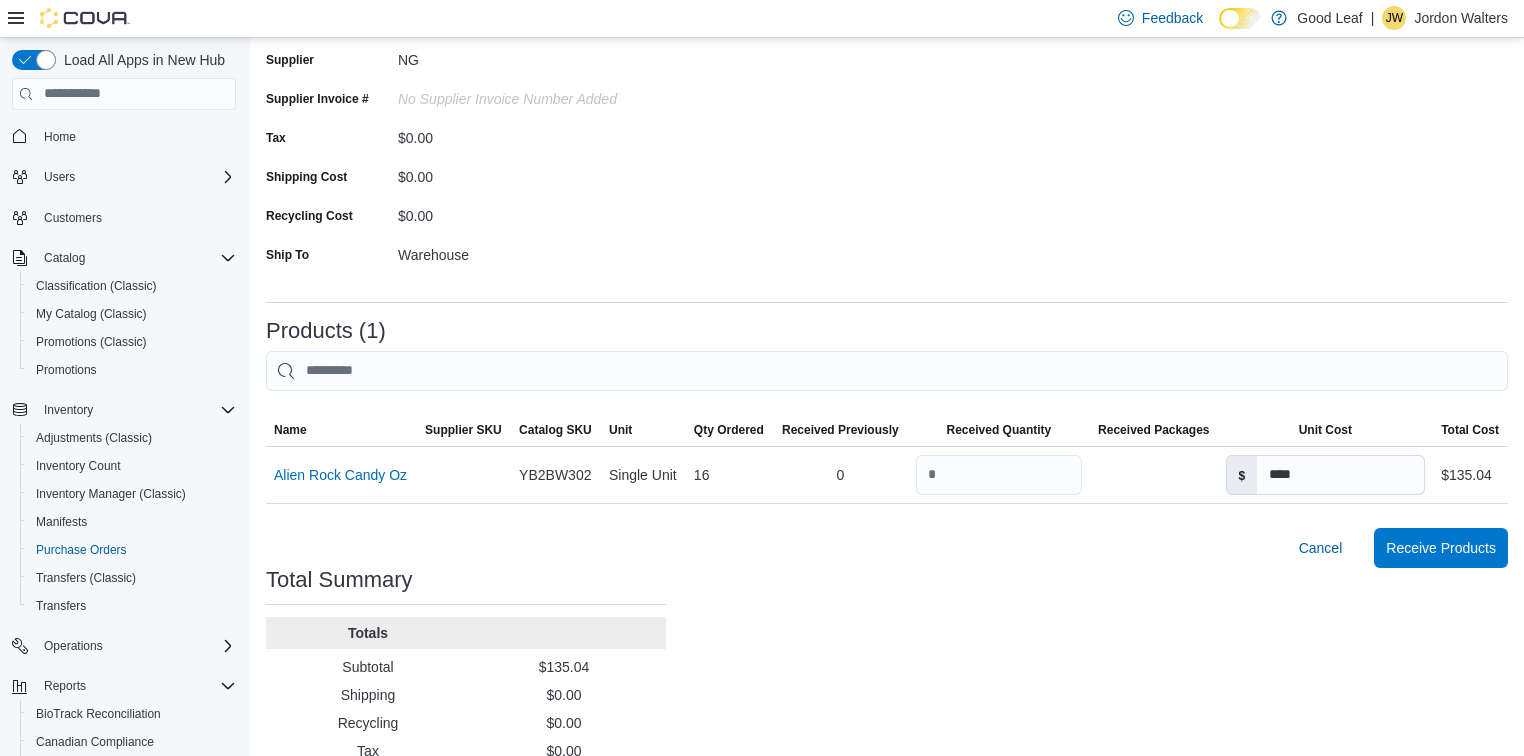 scroll, scrollTop: 240, scrollLeft: 0, axis: vertical 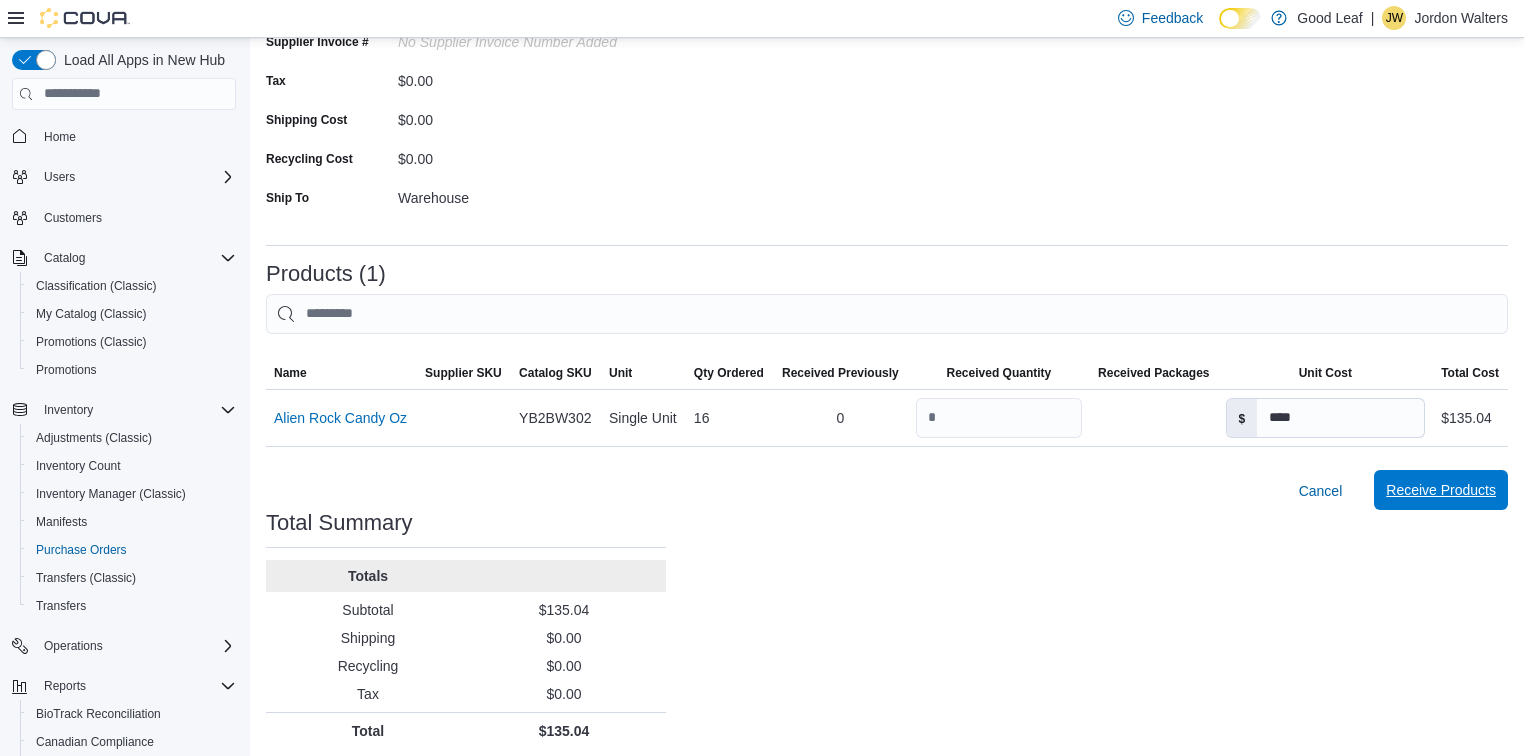 click on "Receive Products" at bounding box center [1441, 490] 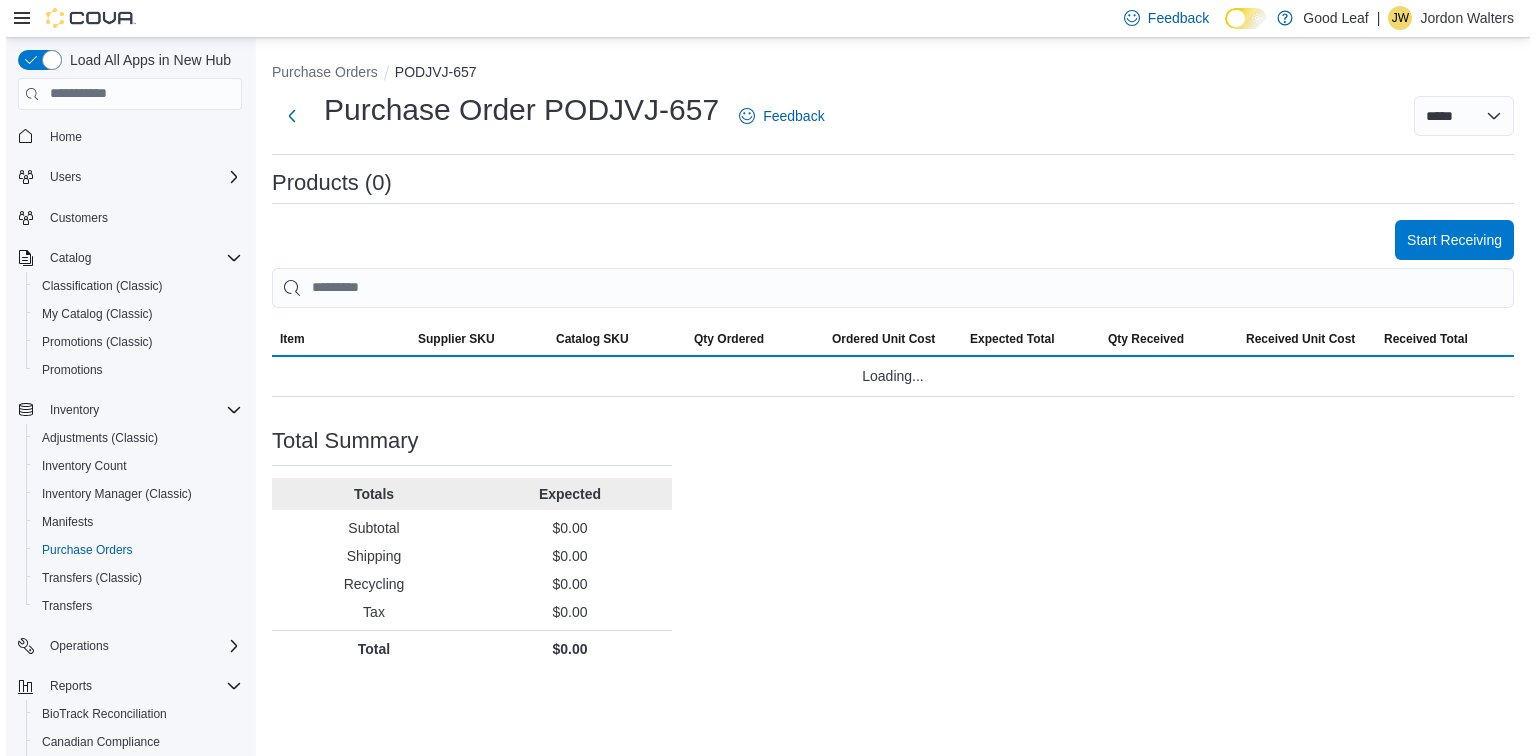 scroll, scrollTop: 0, scrollLeft: 0, axis: both 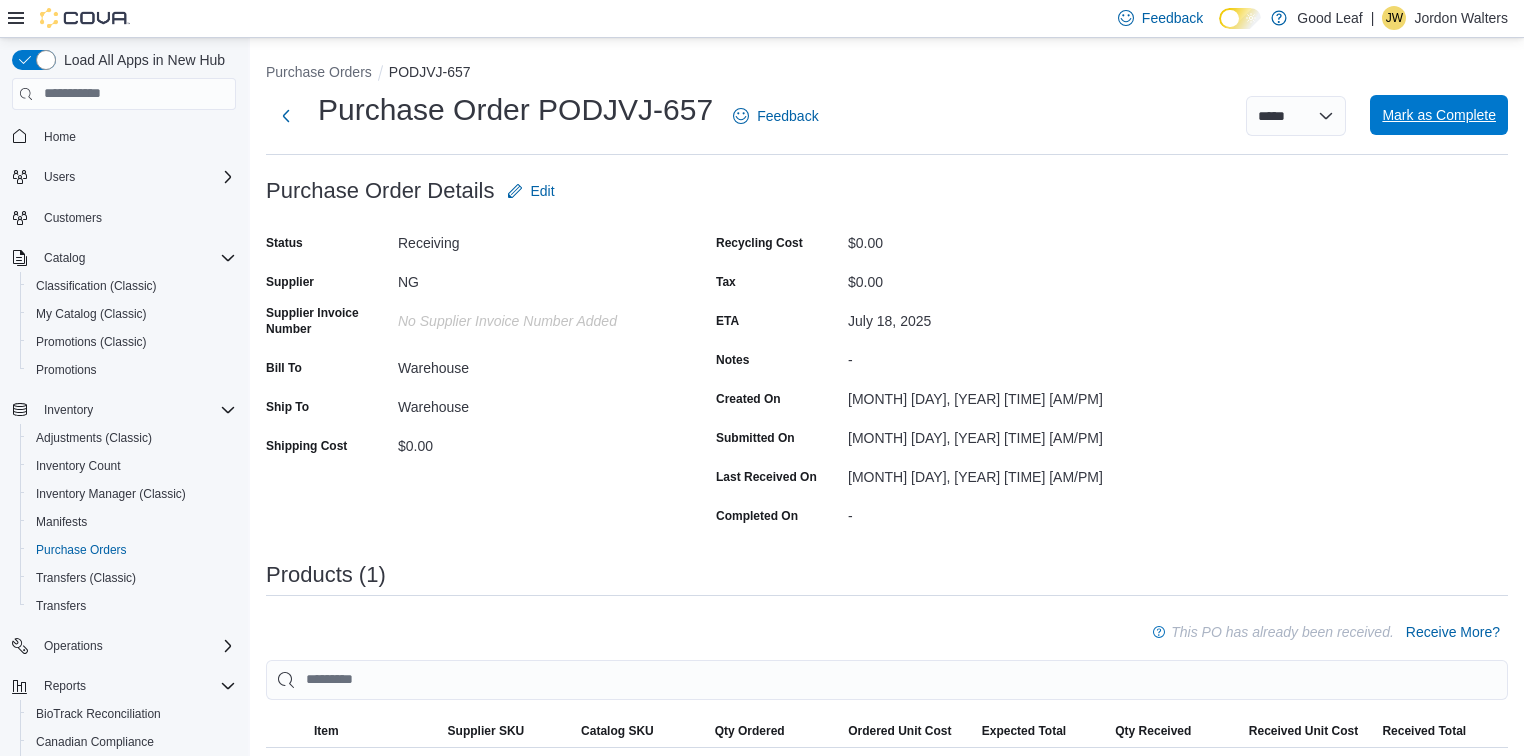 click on "Mark as Complete" at bounding box center (1439, 115) 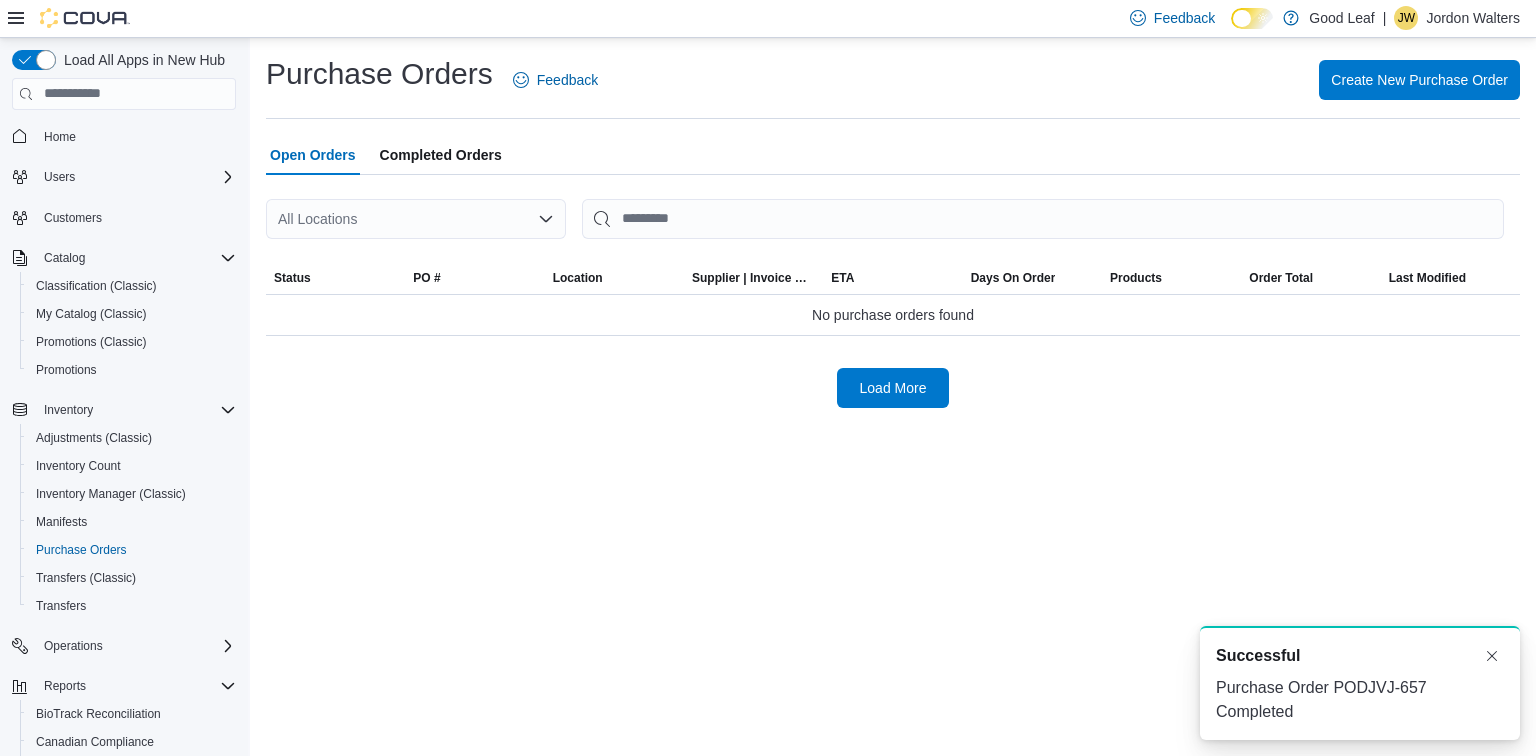 scroll, scrollTop: 0, scrollLeft: 0, axis: both 